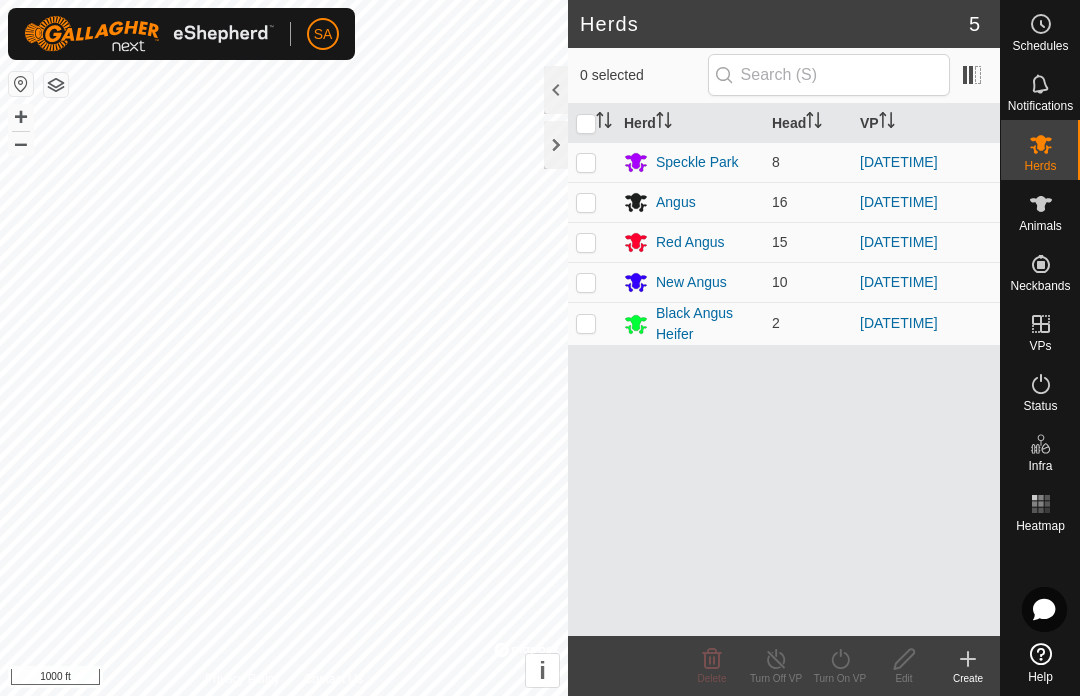 scroll, scrollTop: 0, scrollLeft: 0, axis: both 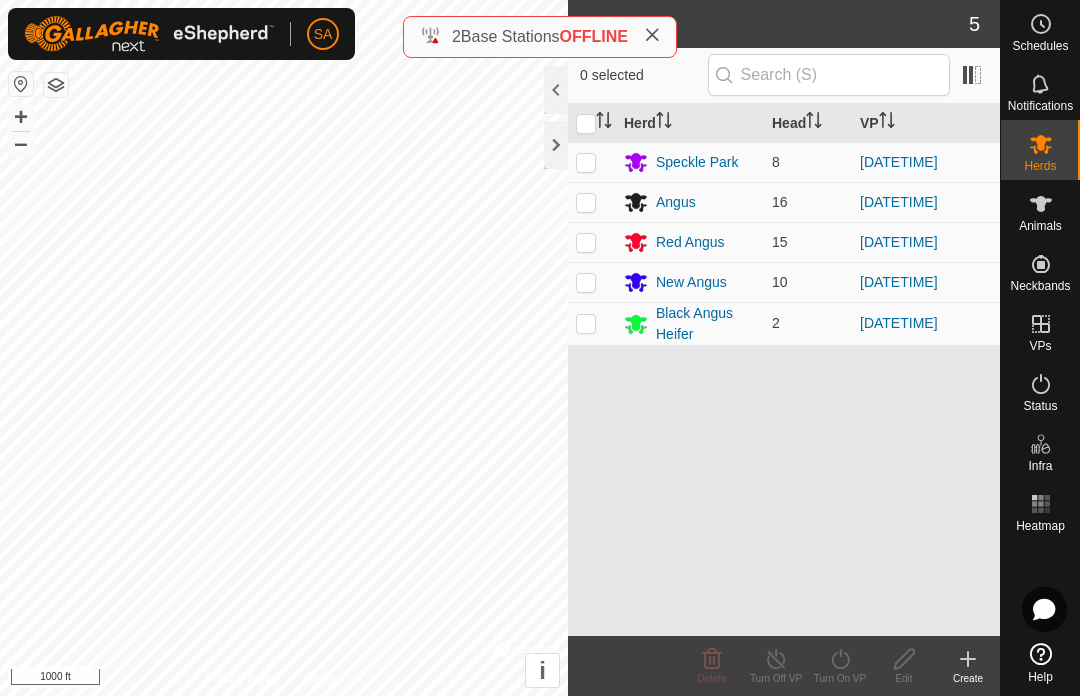 click 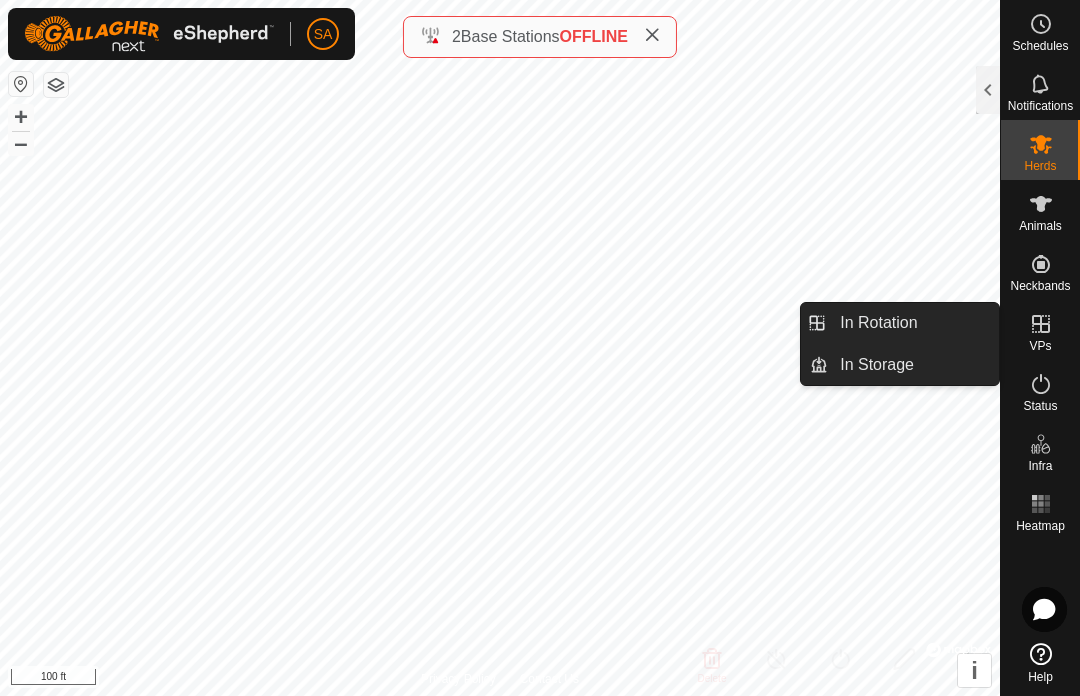click on "In Rotation" at bounding box center (913, 323) 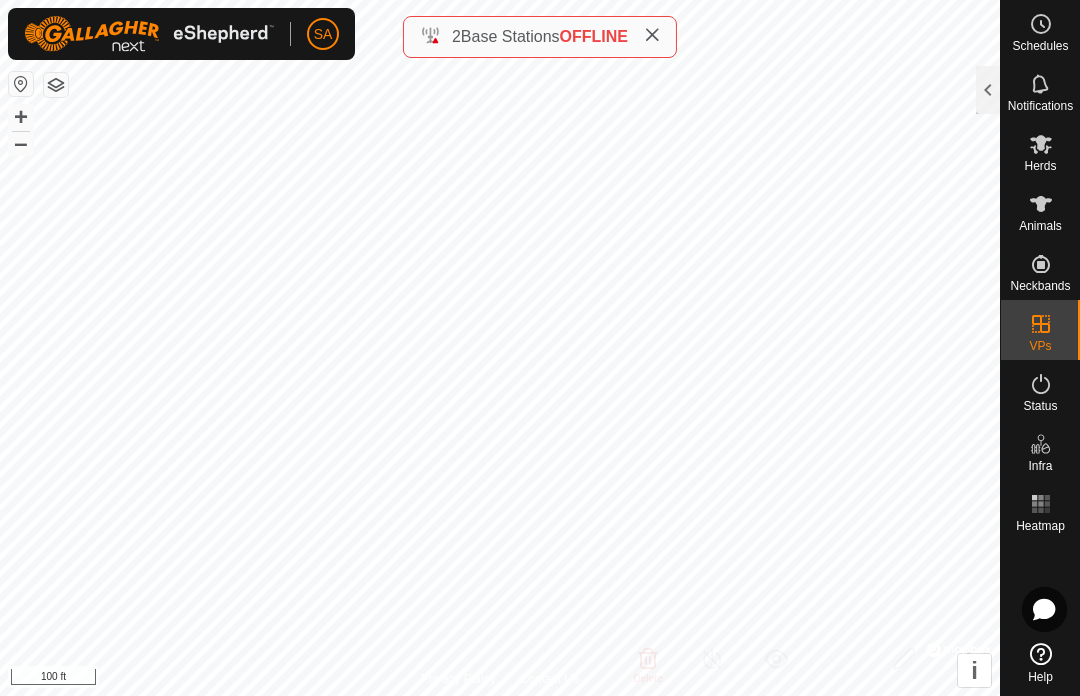 click 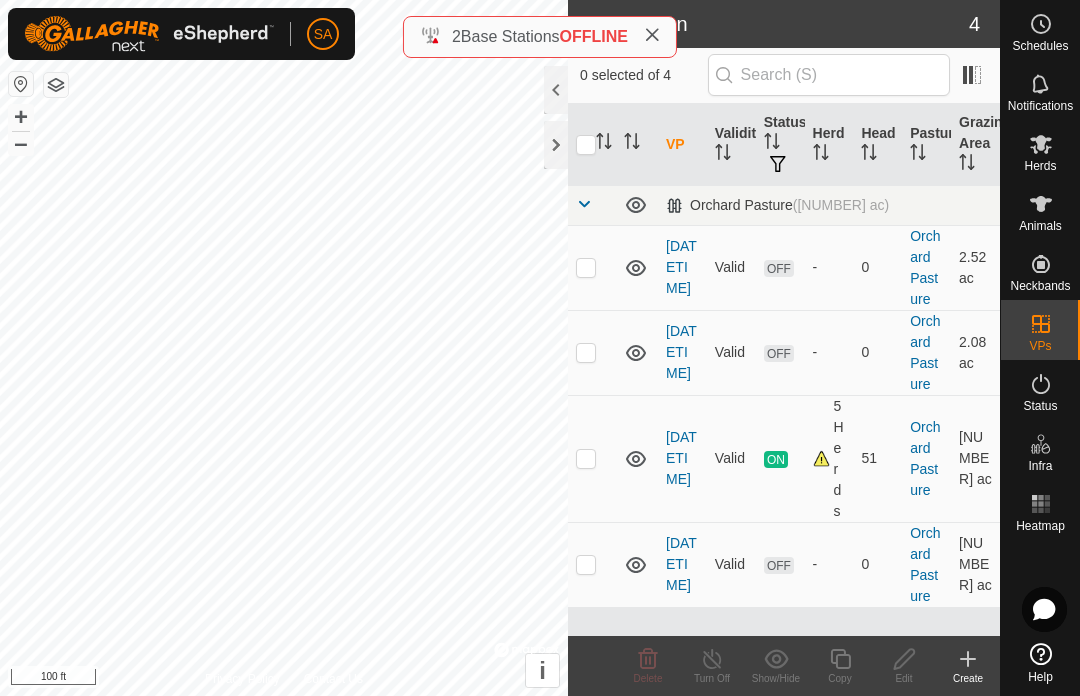 click at bounding box center [592, 352] 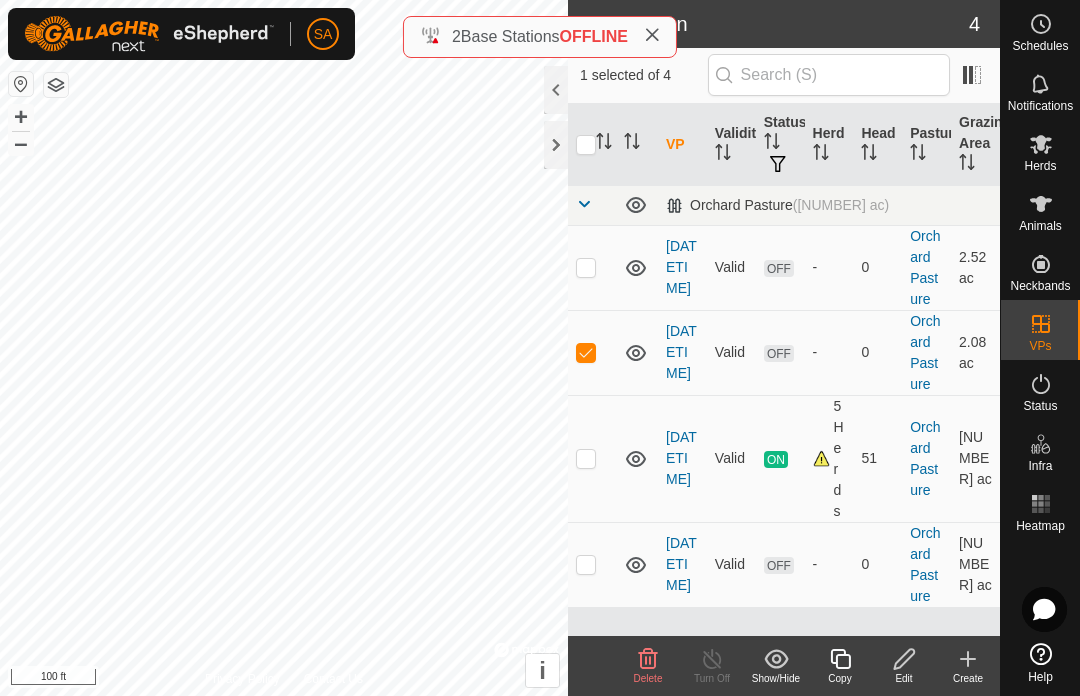 click at bounding box center [586, 352] 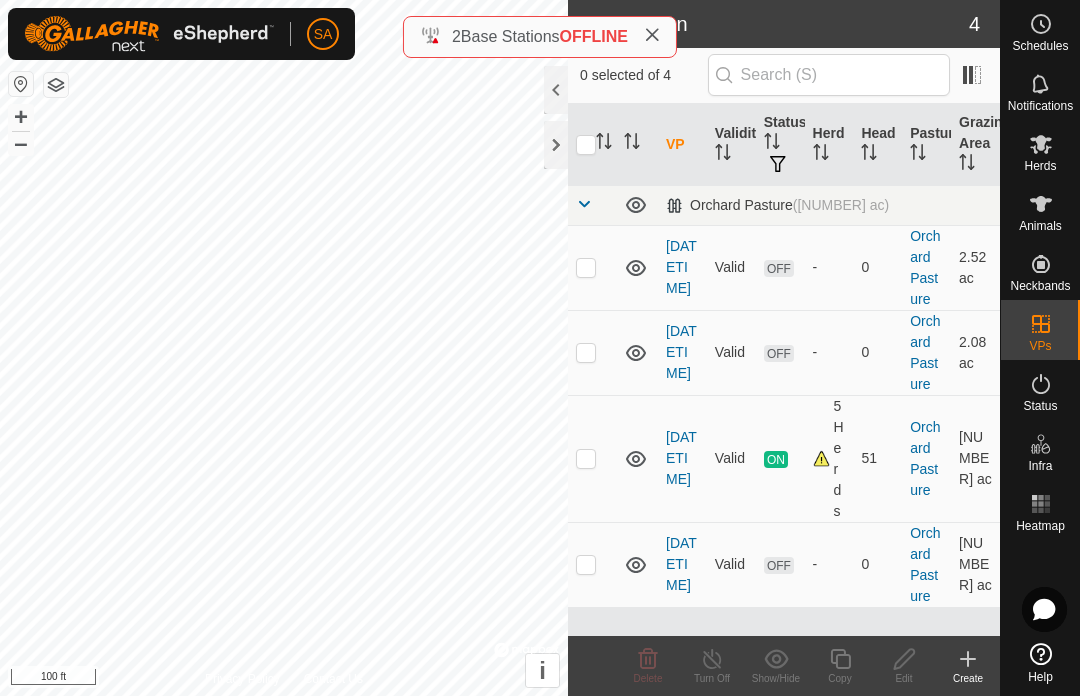 click at bounding box center [586, 267] 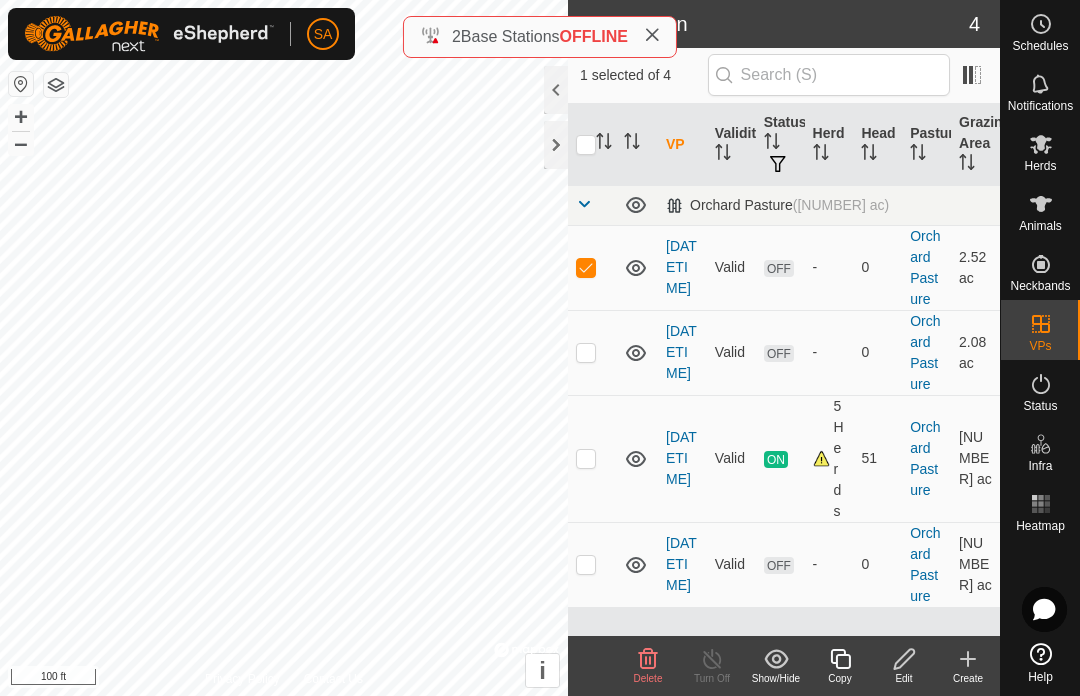 click 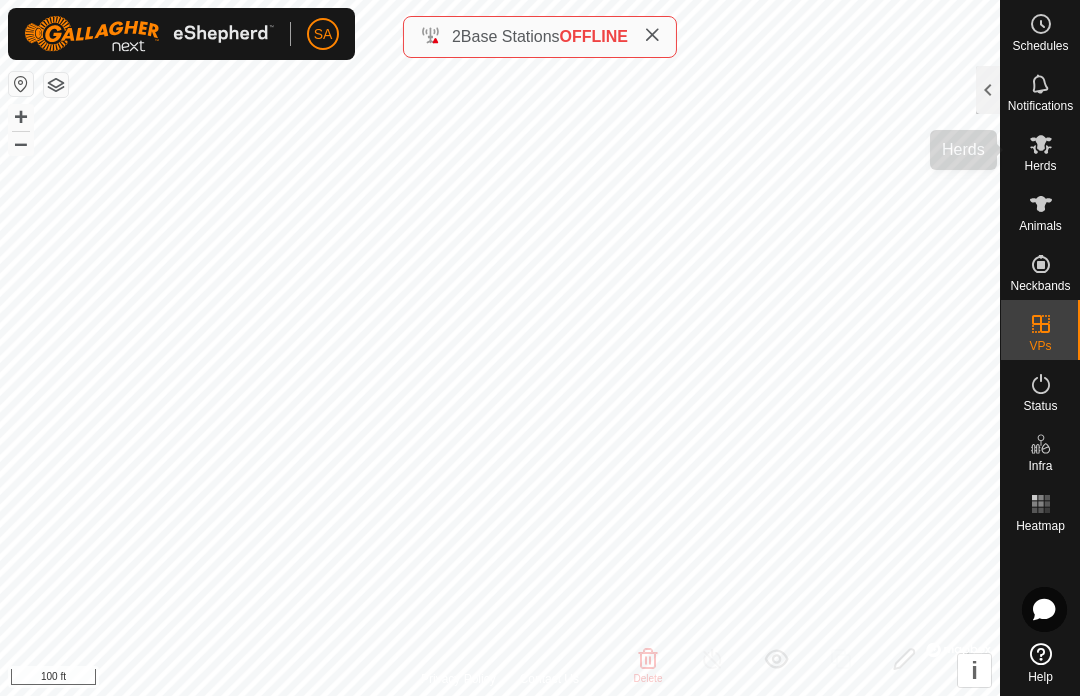 click 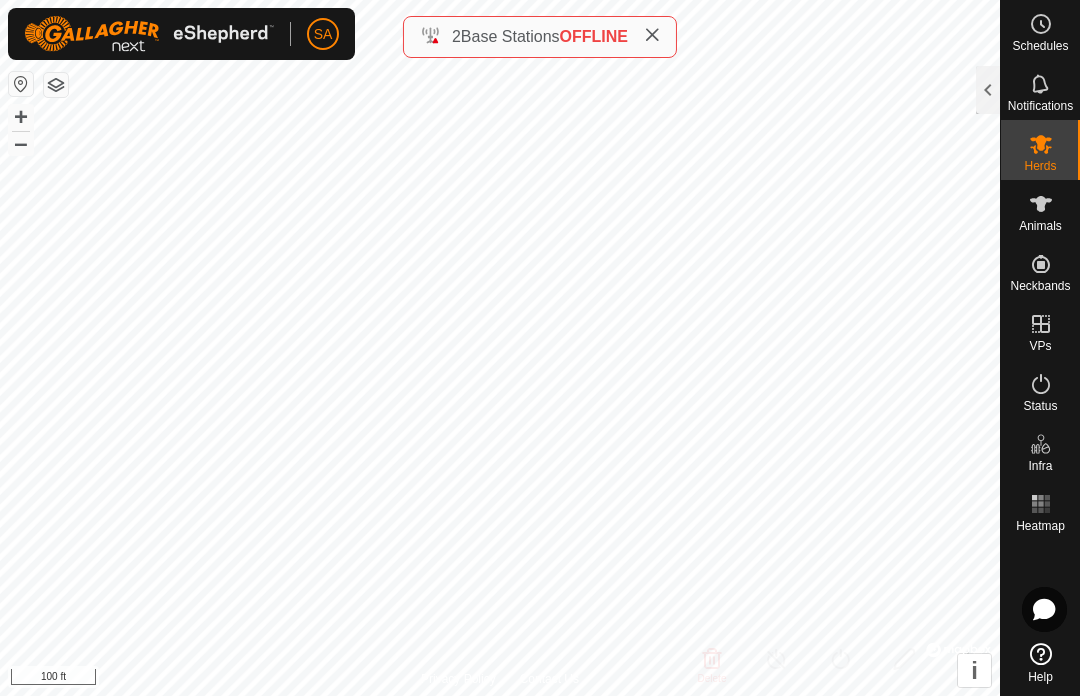 click 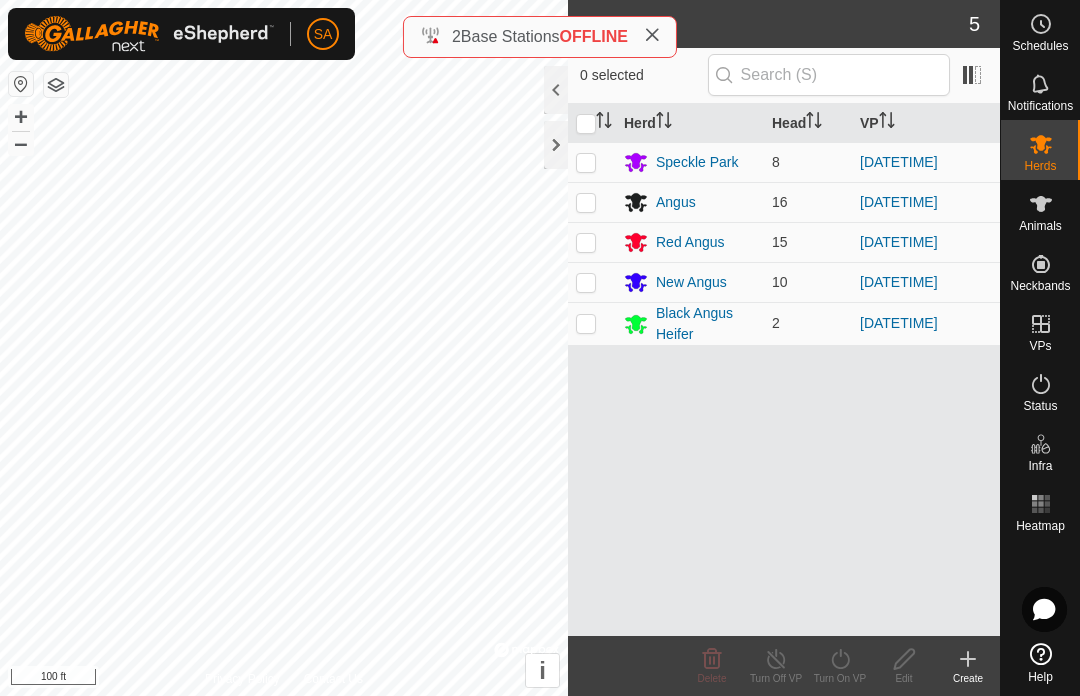 click at bounding box center (586, 124) 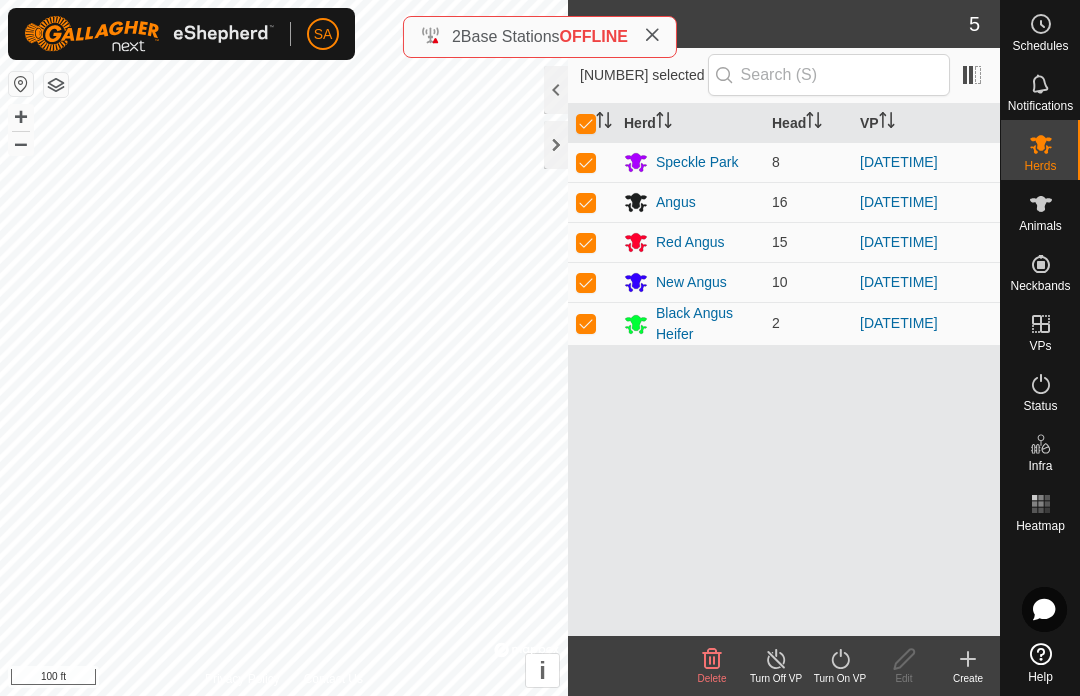 click on "Red Angus" at bounding box center [690, 242] 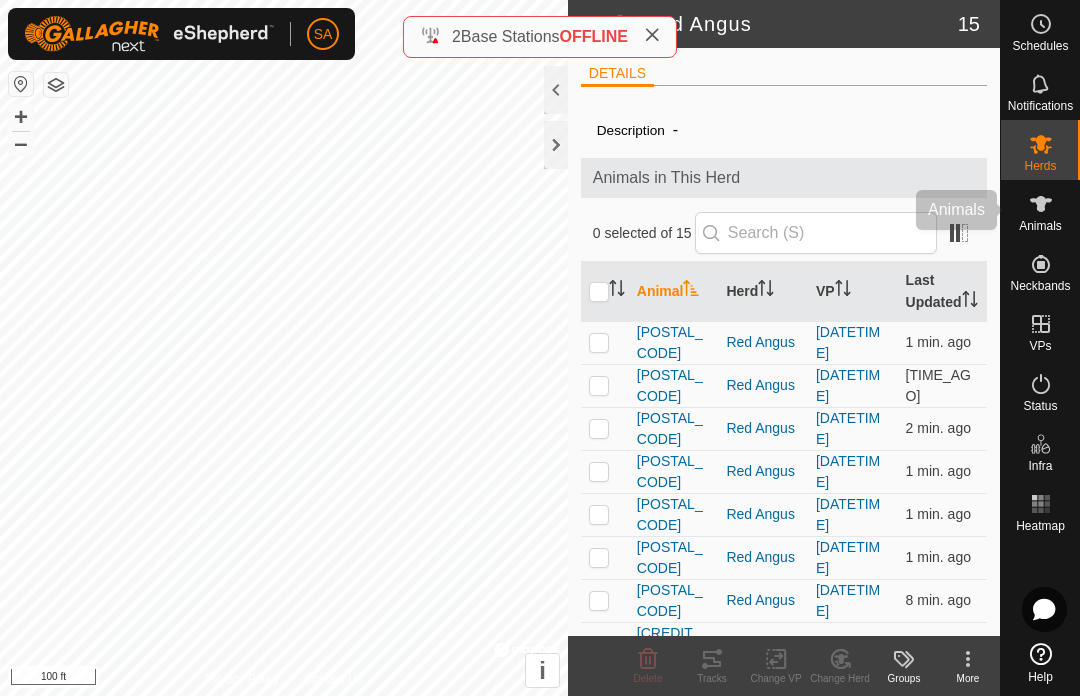 click at bounding box center (1041, 204) 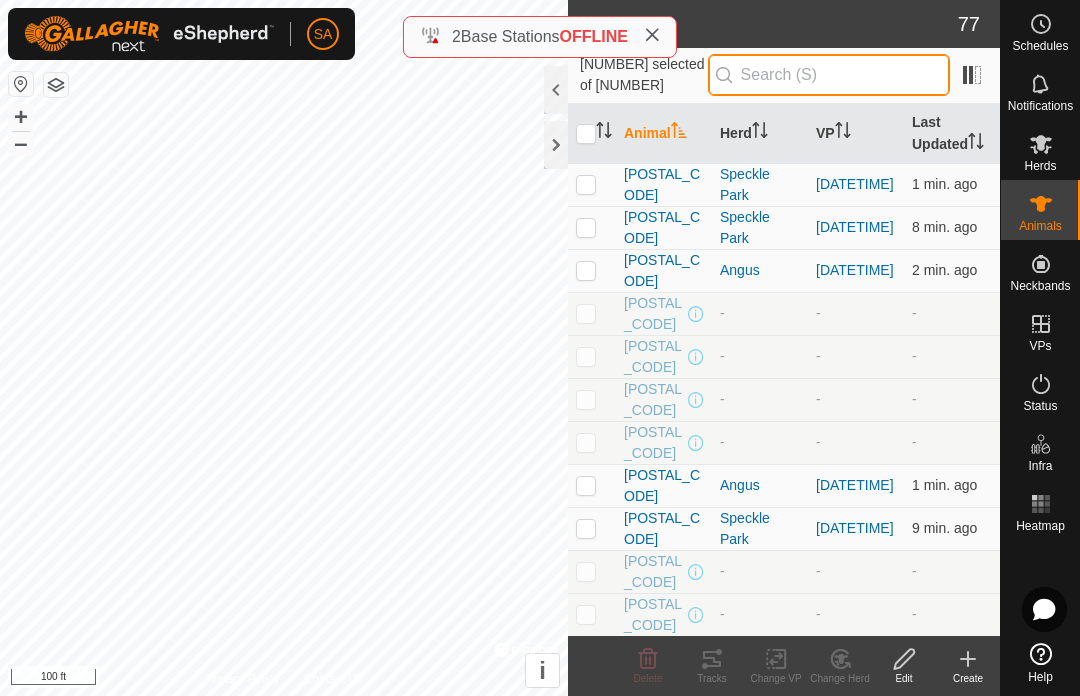 click at bounding box center (829, 75) 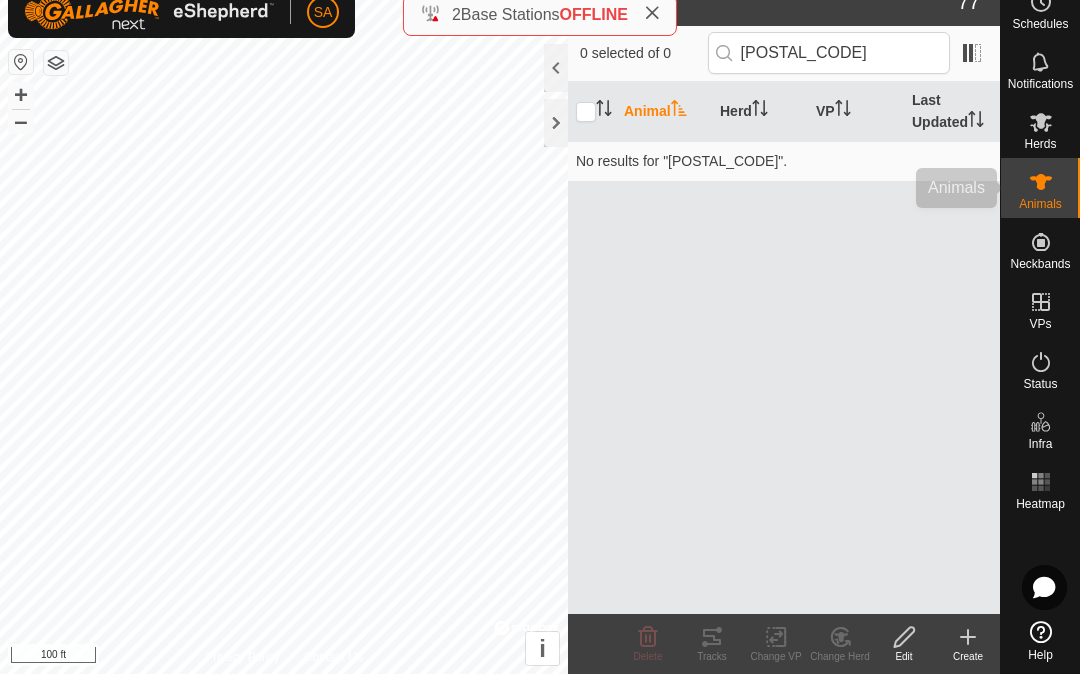 click at bounding box center [1041, 204] 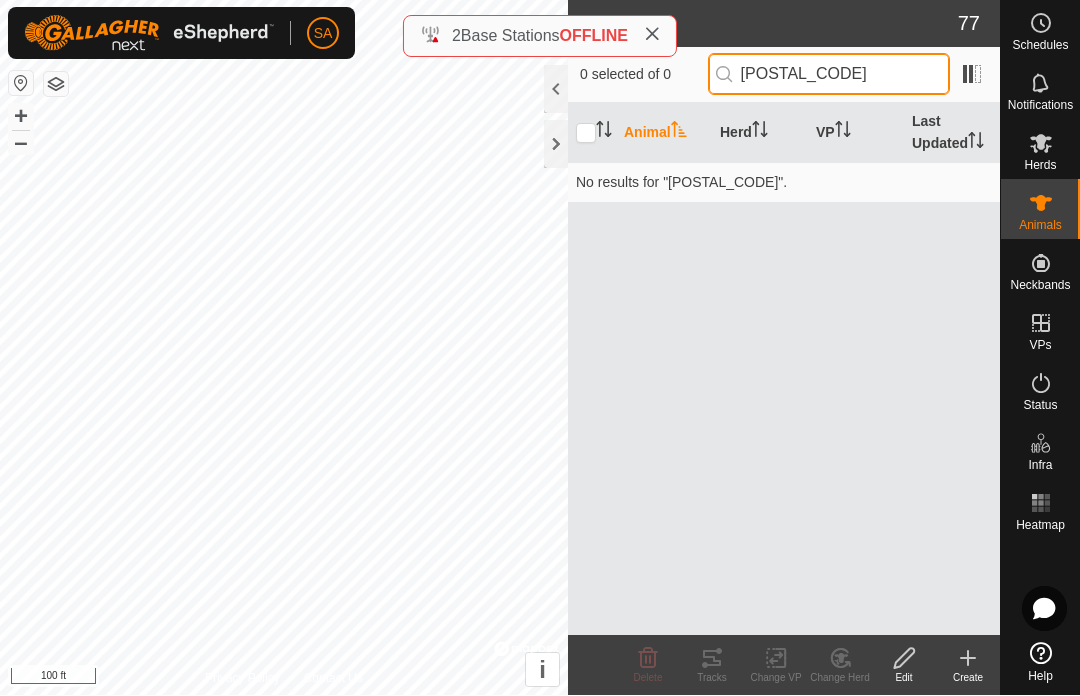 click on "[POSTAL_CODE]" at bounding box center [829, 75] 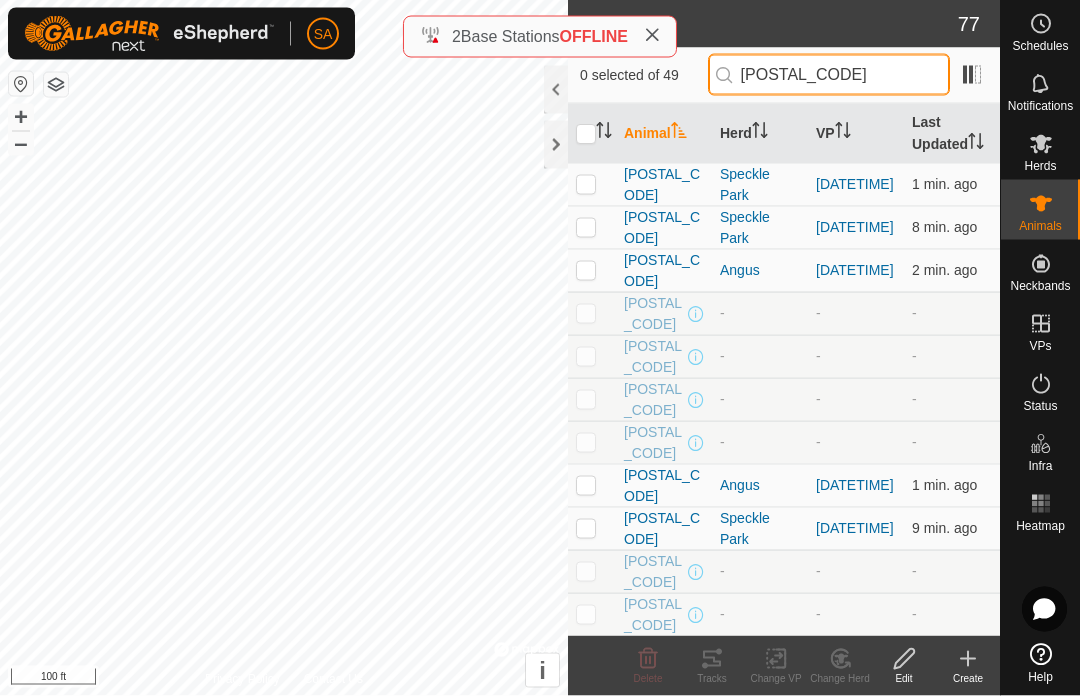 type on "[POSTAL_CODE]" 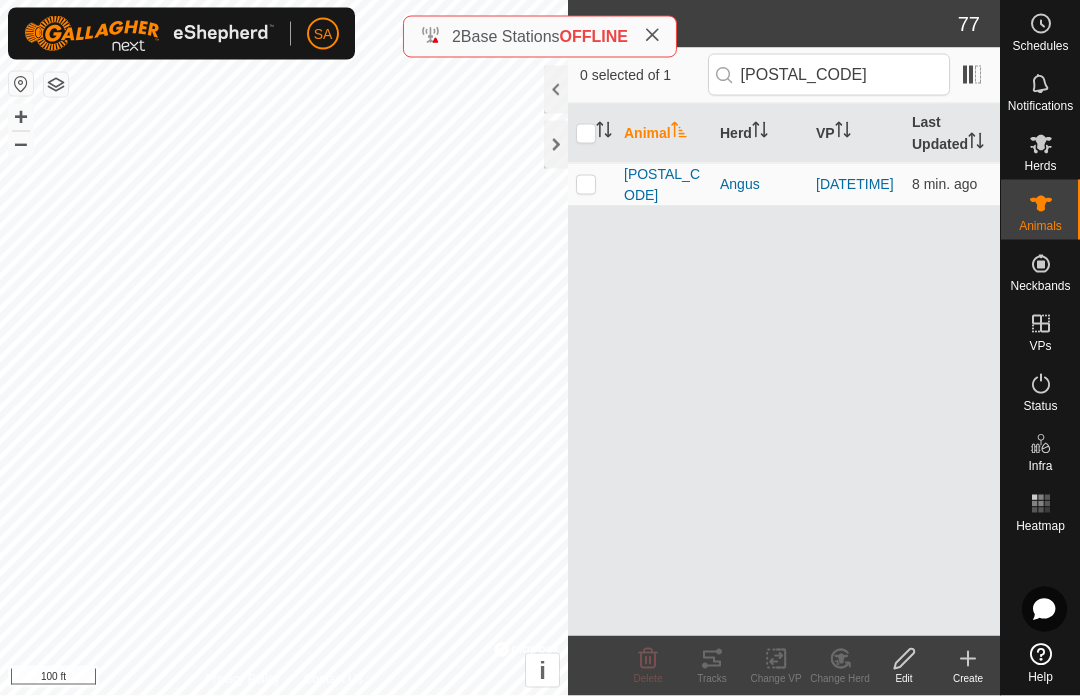 click on "[POSTAL_CODE]" at bounding box center [664, 185] 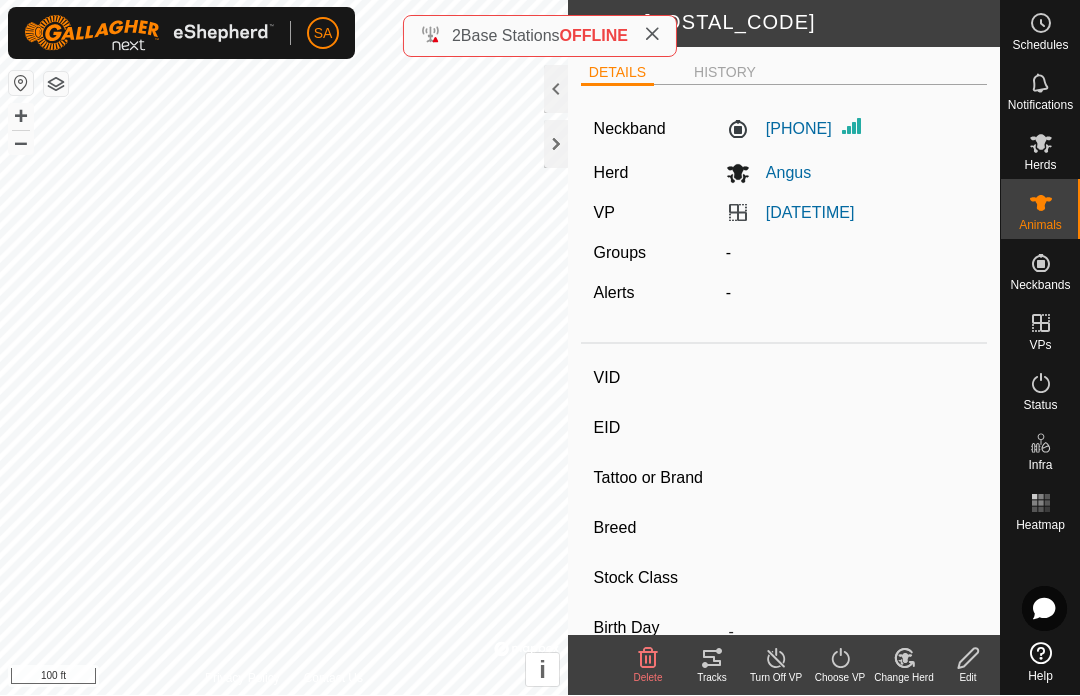 type on "[POSTAL_CODE]" 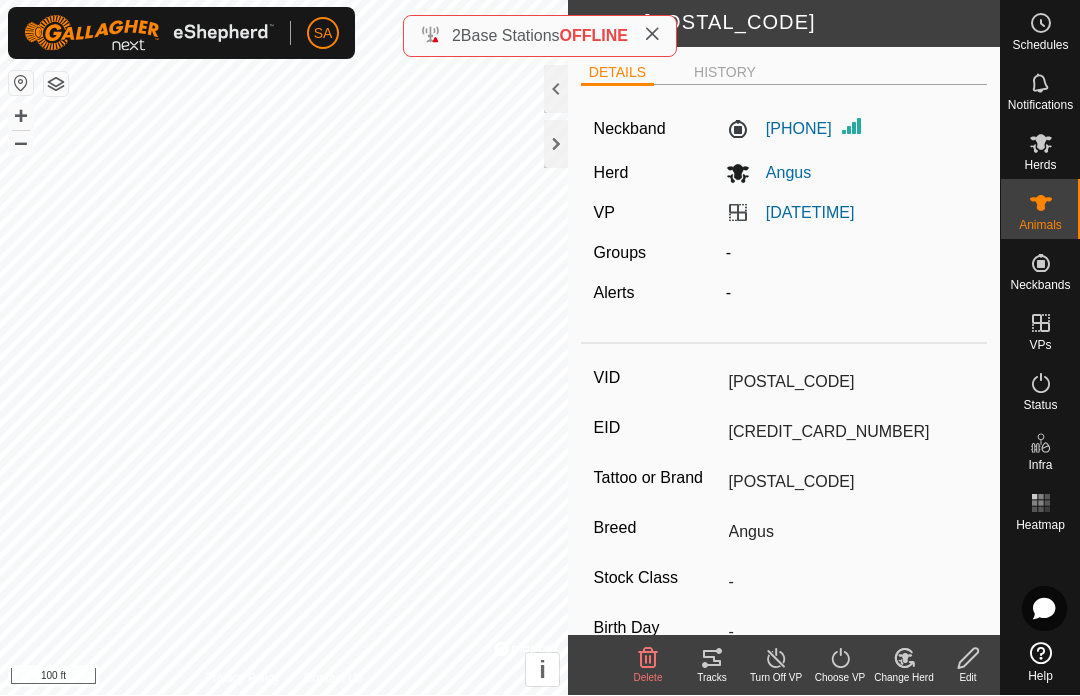 click on "Change Herd" 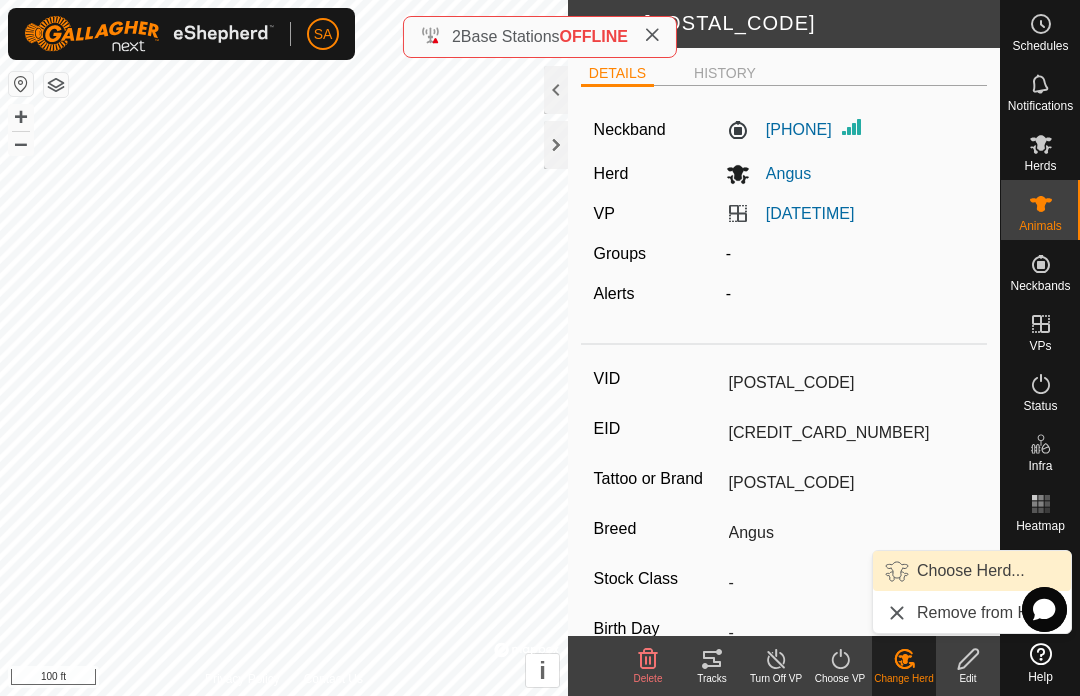click on "Choose Herd..." at bounding box center (971, 571) 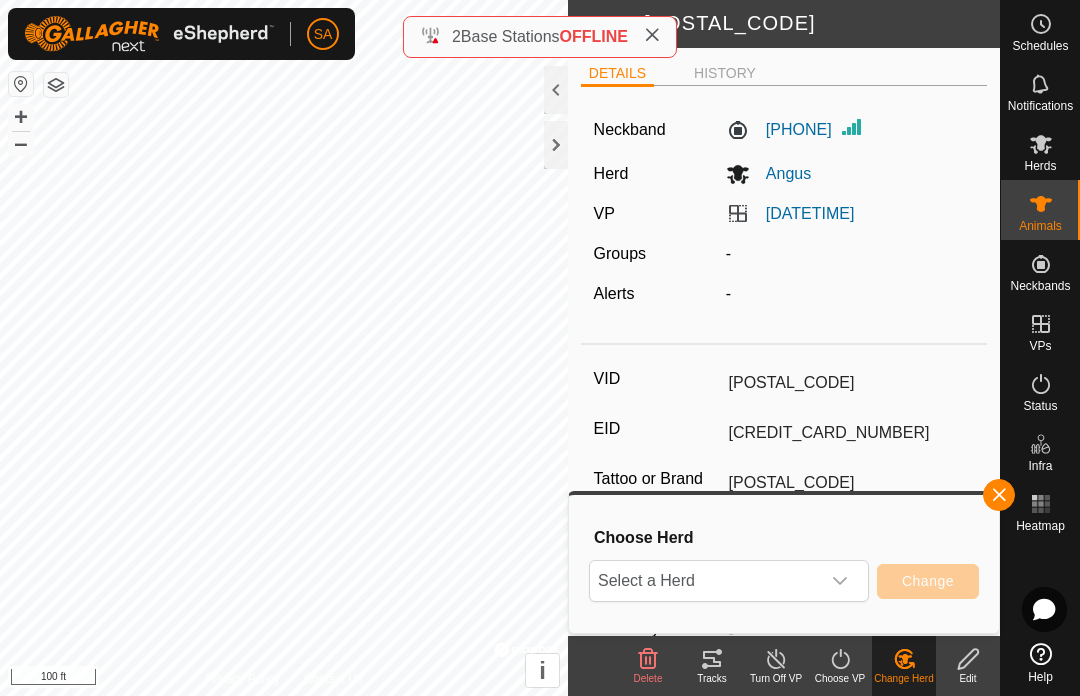 click 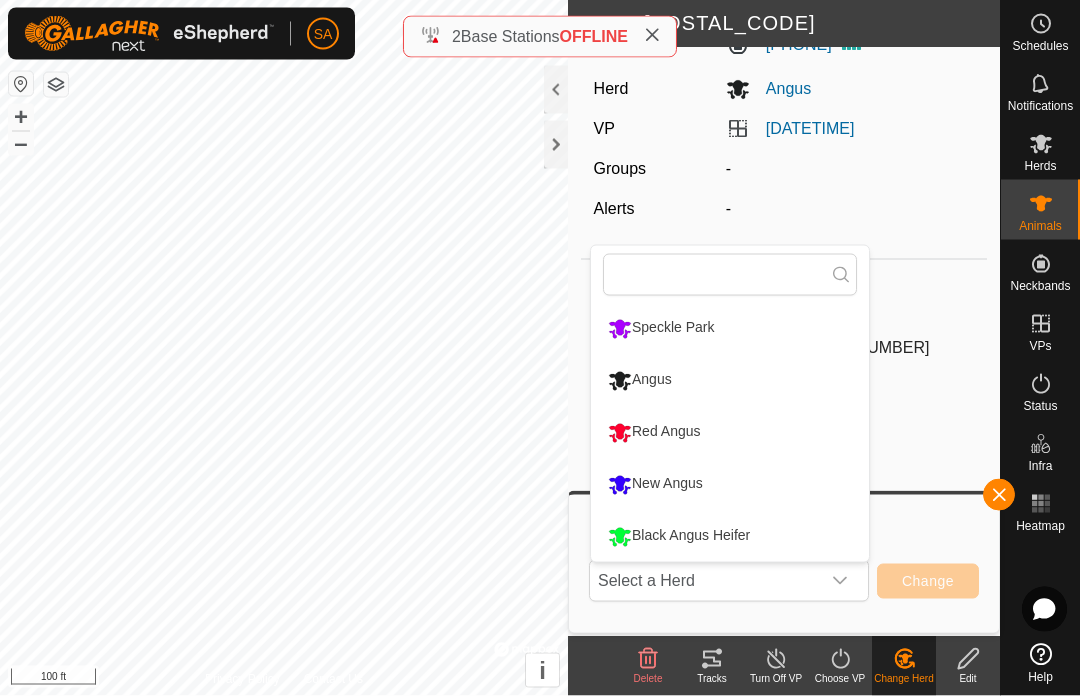scroll, scrollTop: 81, scrollLeft: 0, axis: vertical 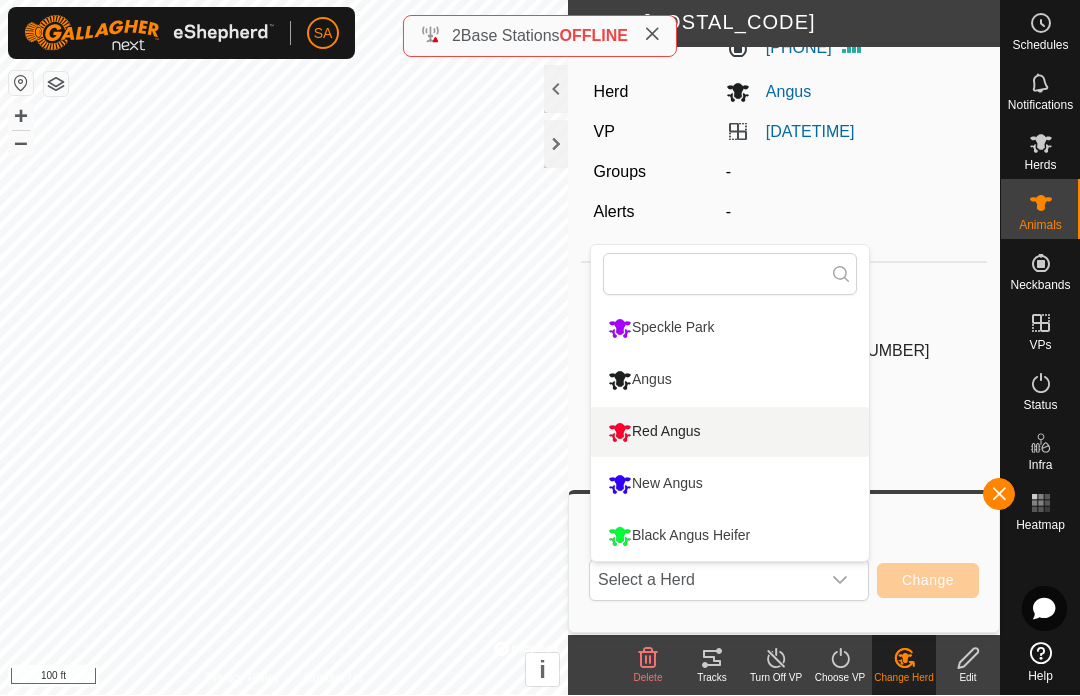 click on "Red Angus" at bounding box center [654, 433] 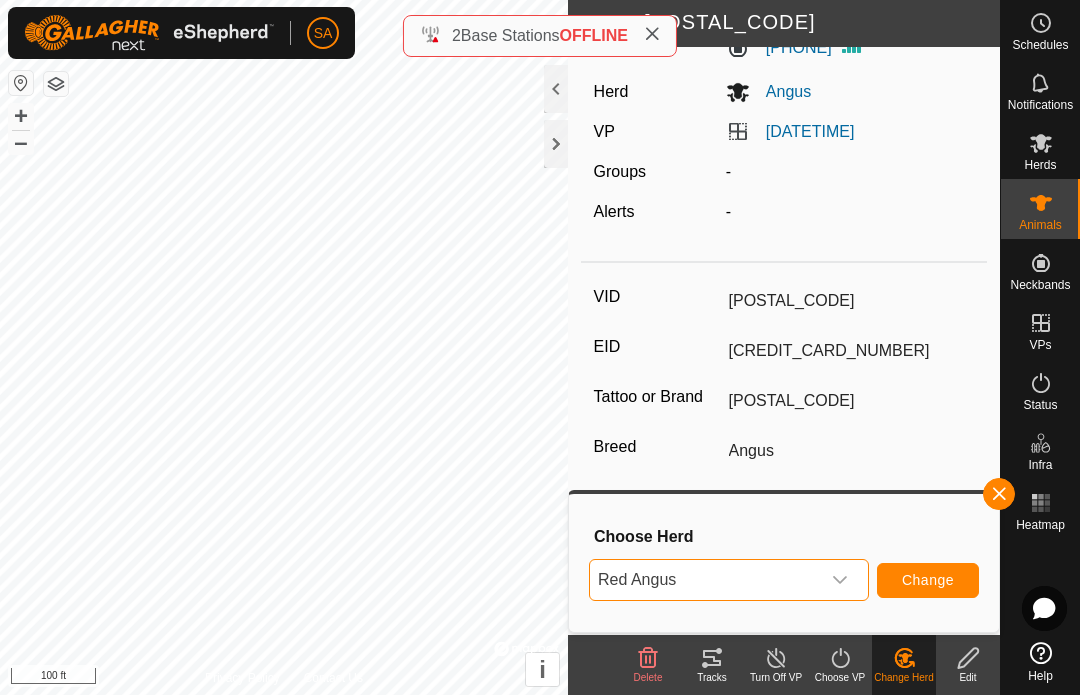 click on "Change" at bounding box center (928, 581) 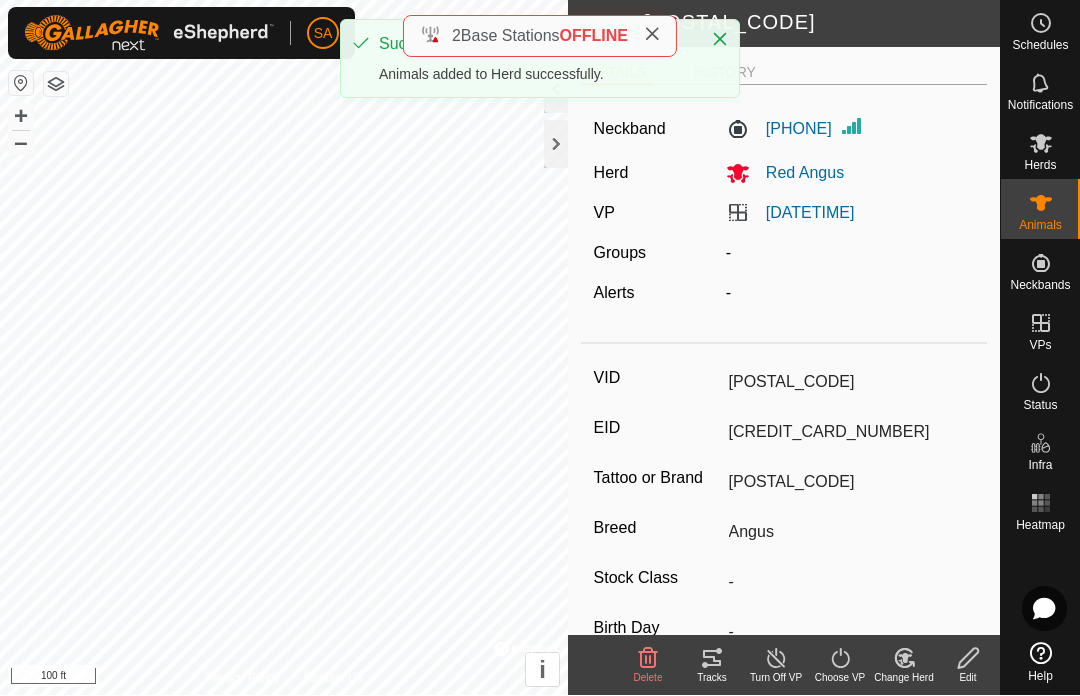 scroll, scrollTop: 0, scrollLeft: 0, axis: both 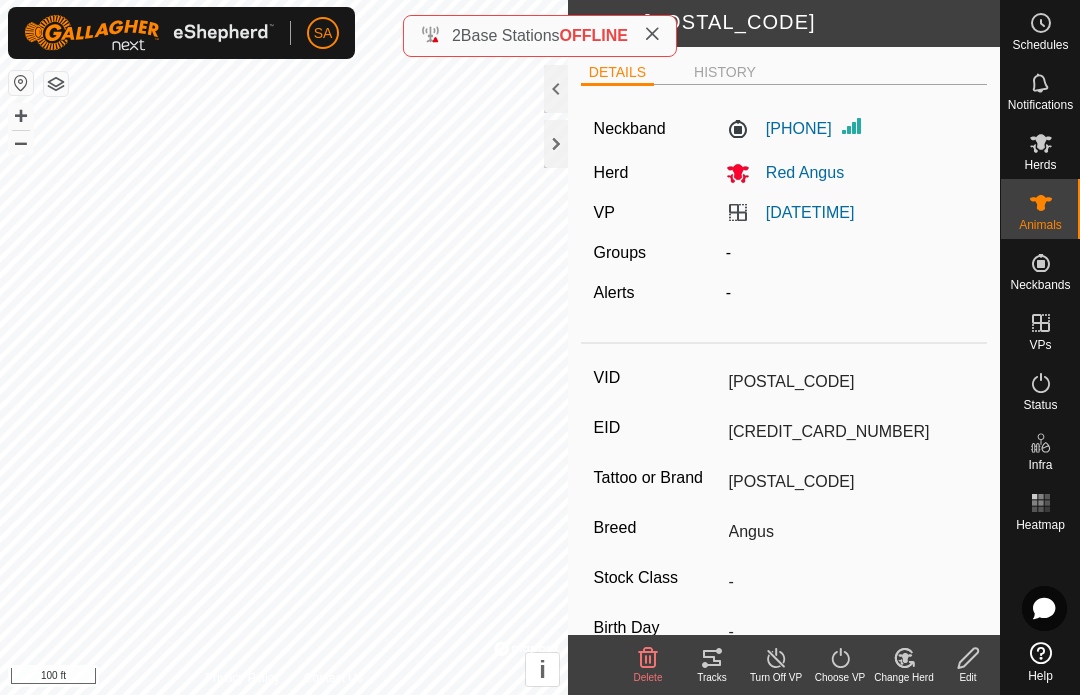 click 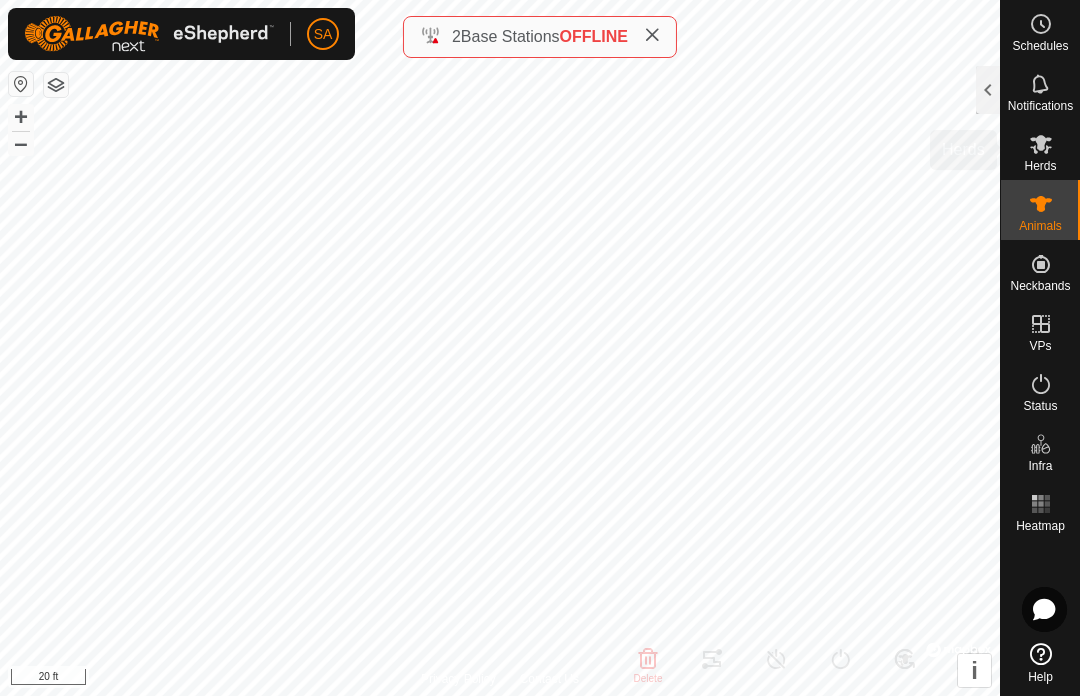 click on "Herds" at bounding box center (1040, 150) 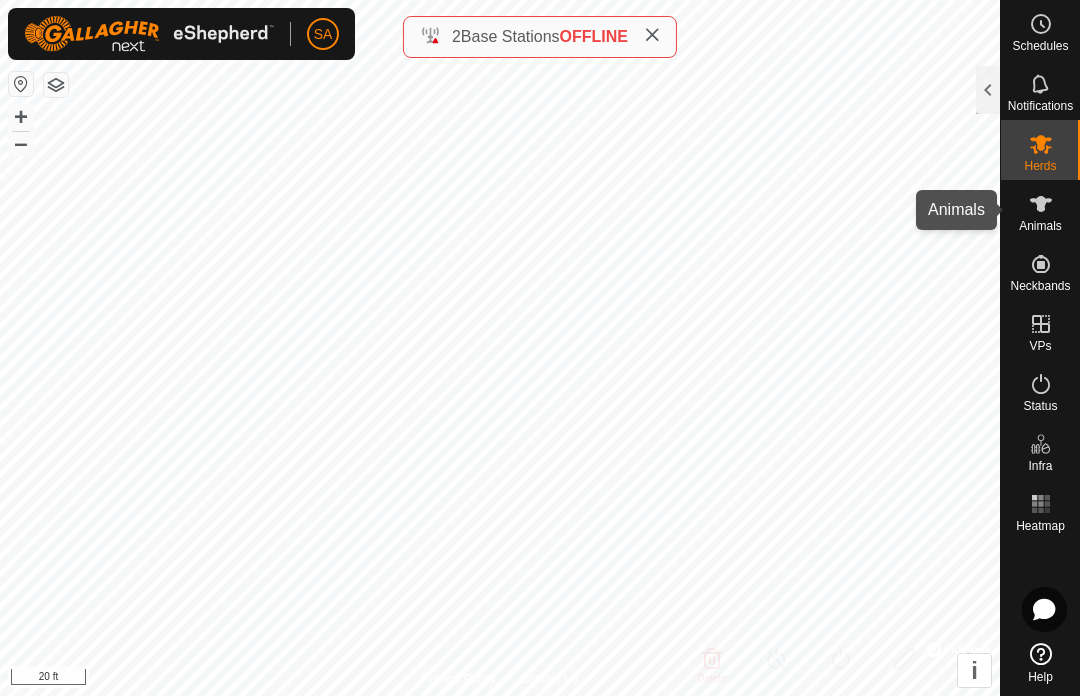 click 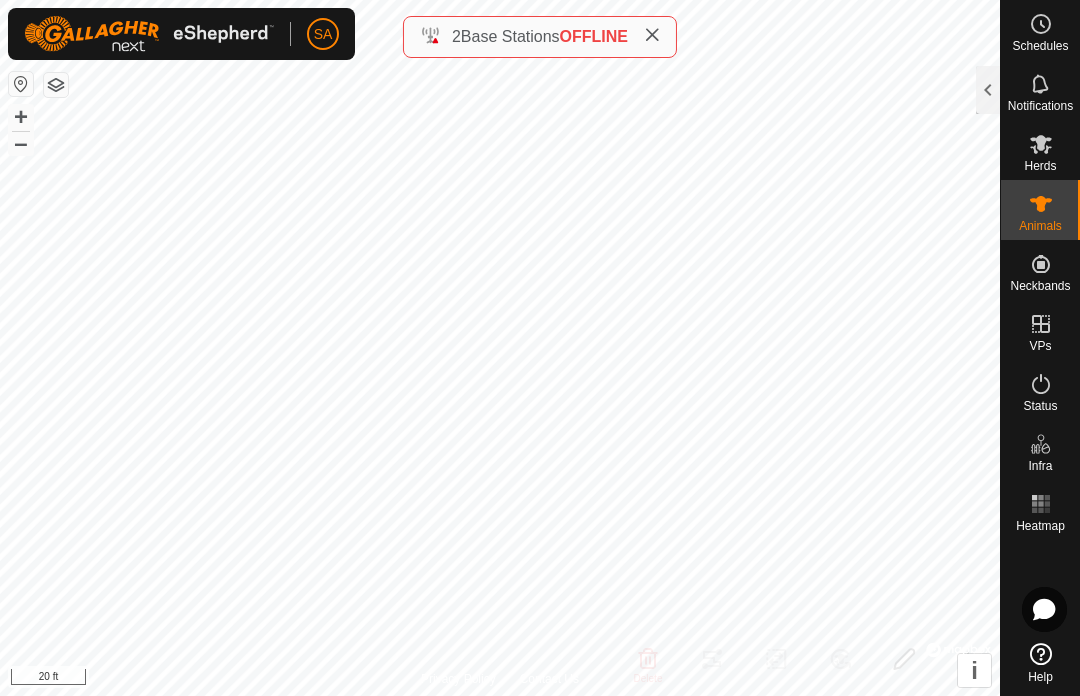 click on "Animals" at bounding box center (1040, 226) 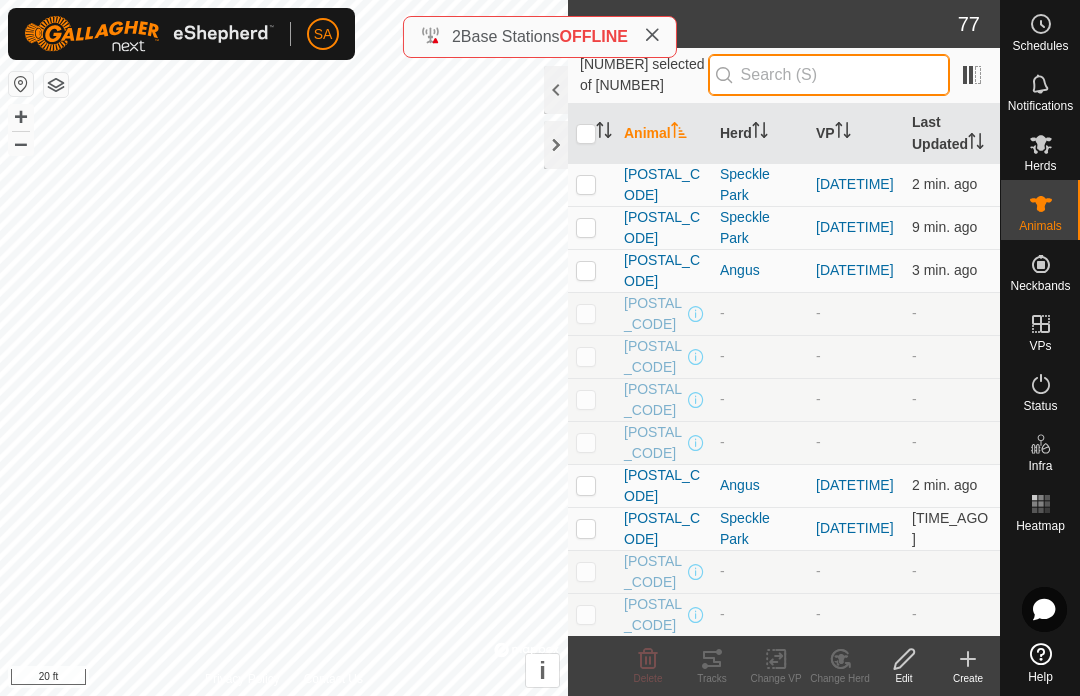 click at bounding box center (829, 75) 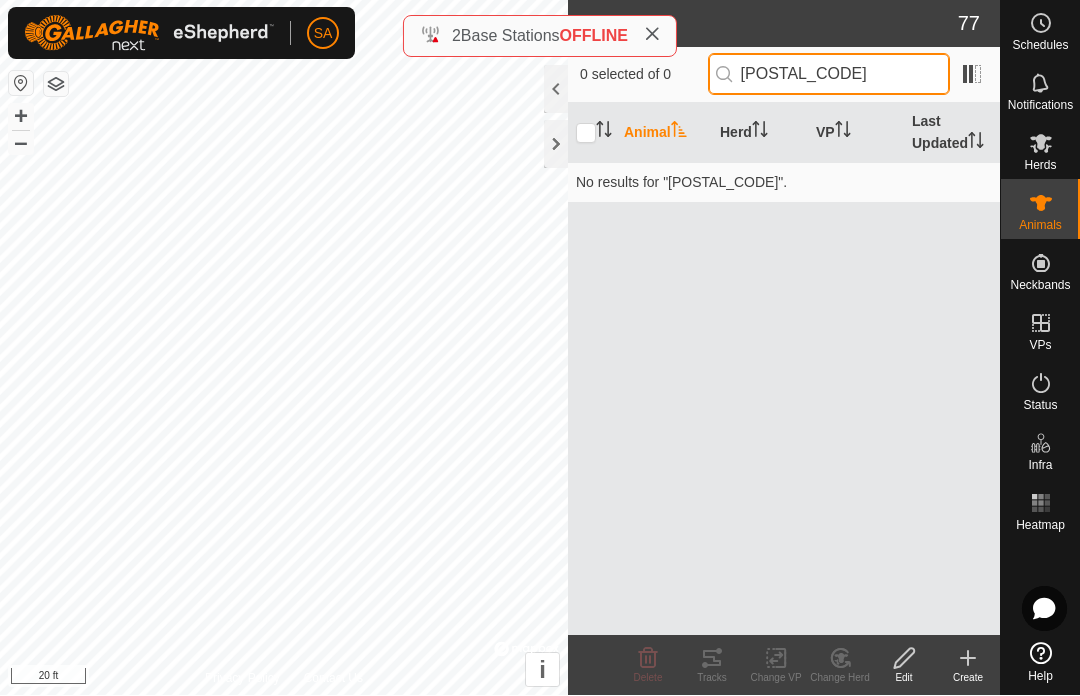 type on "[POSTAL_CODE]" 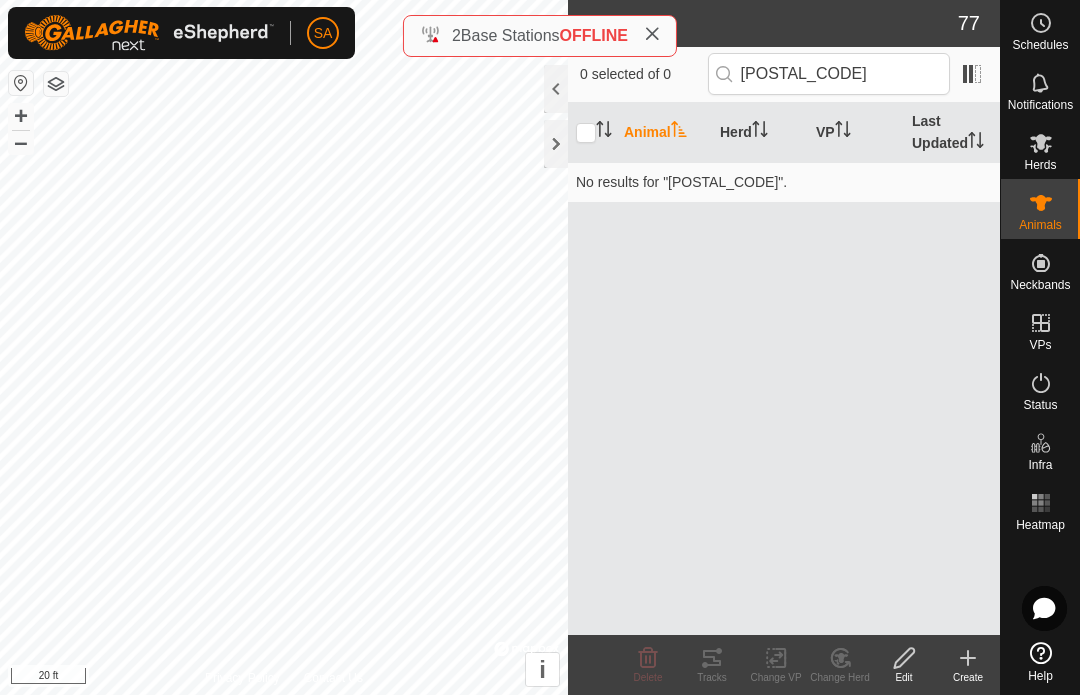 click 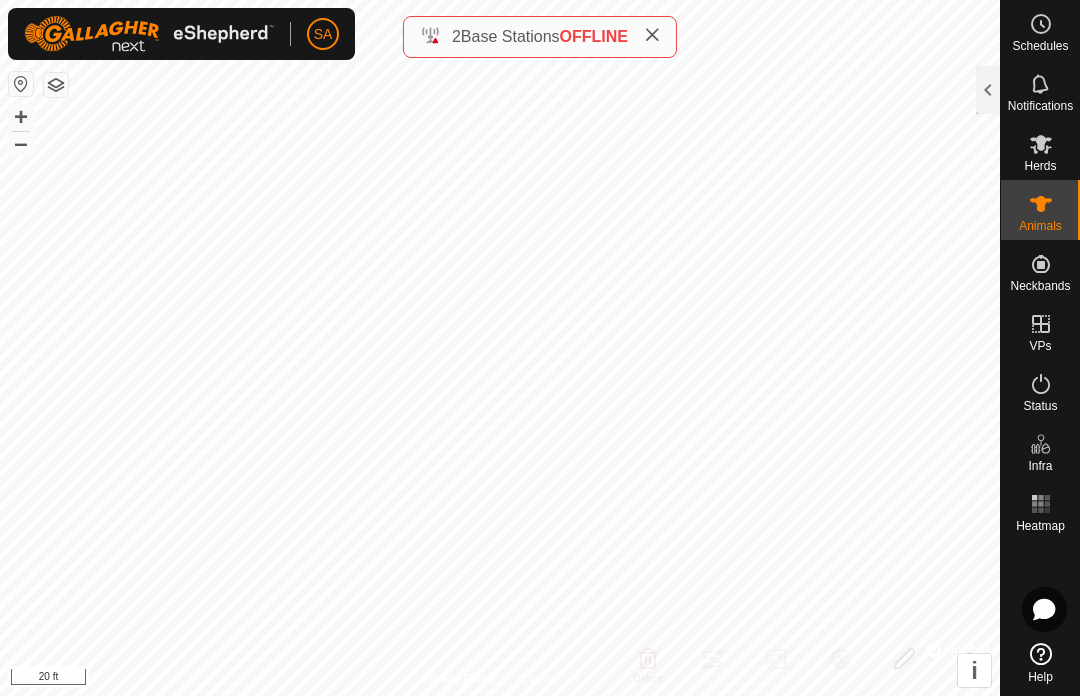click 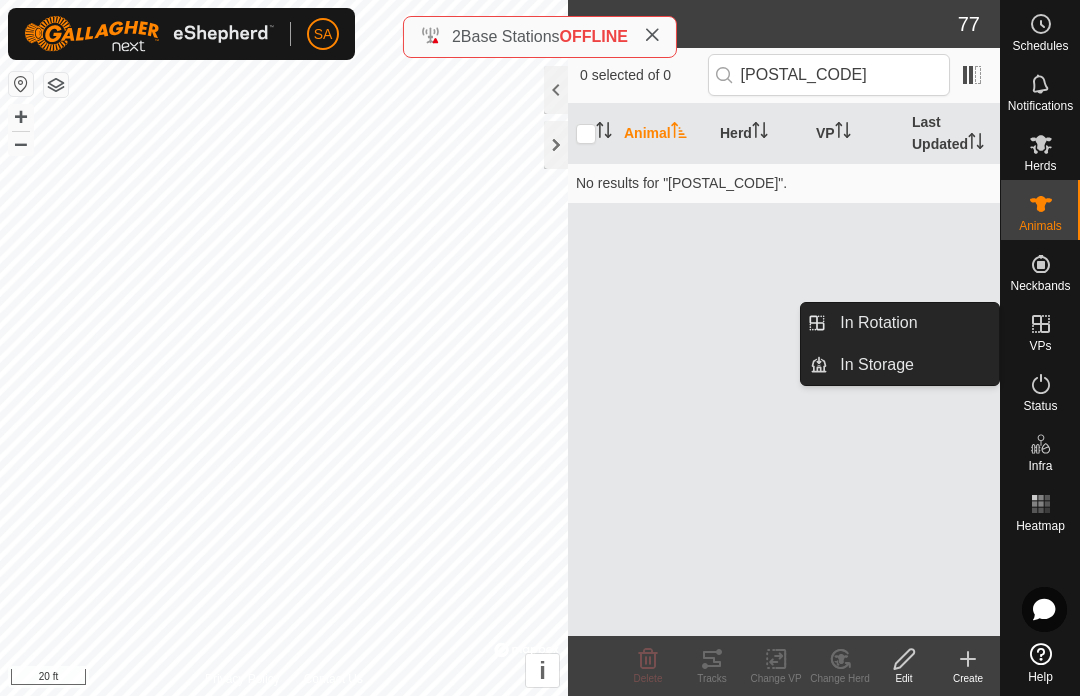 click on "In Rotation" at bounding box center [913, 323] 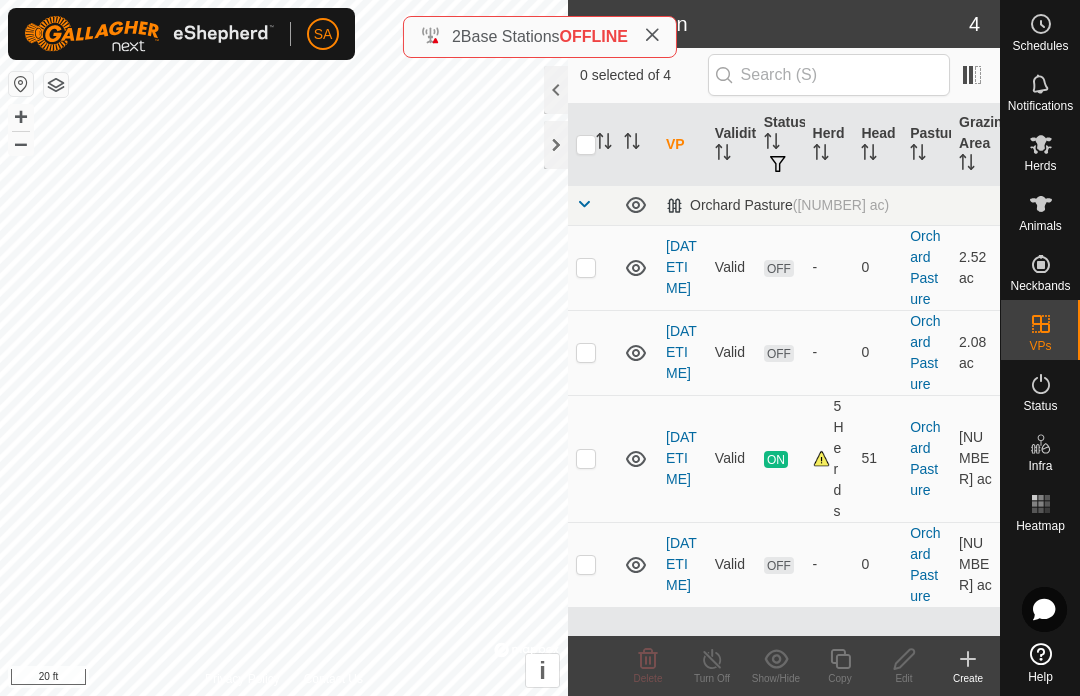 click at bounding box center [586, 267] 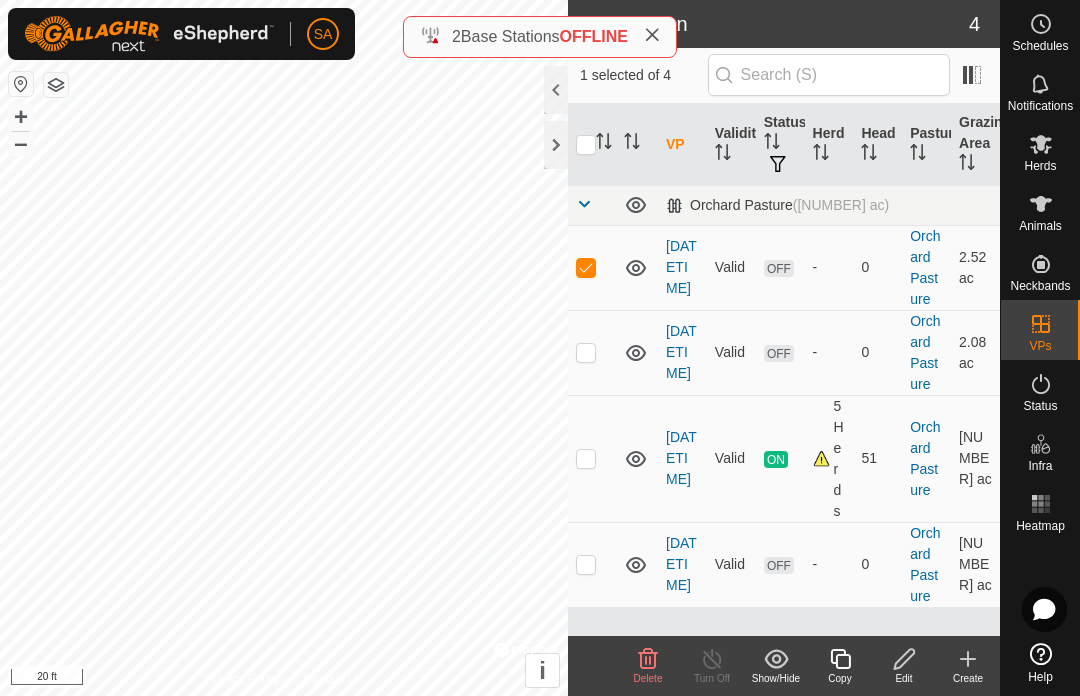 click 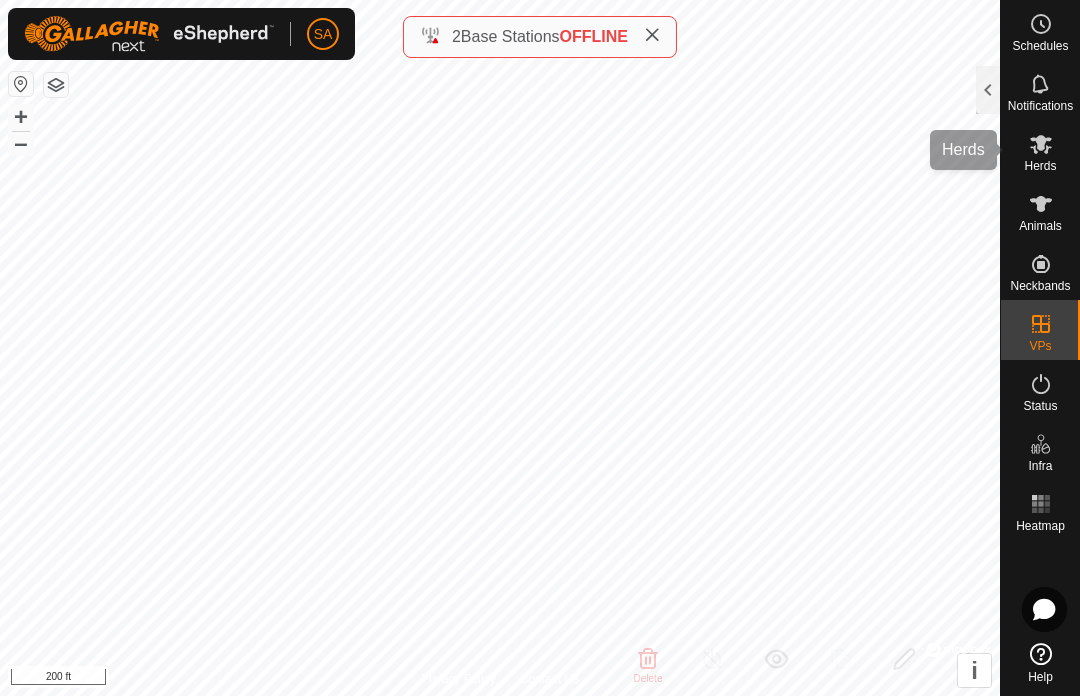 click on "Herds" at bounding box center [1040, 150] 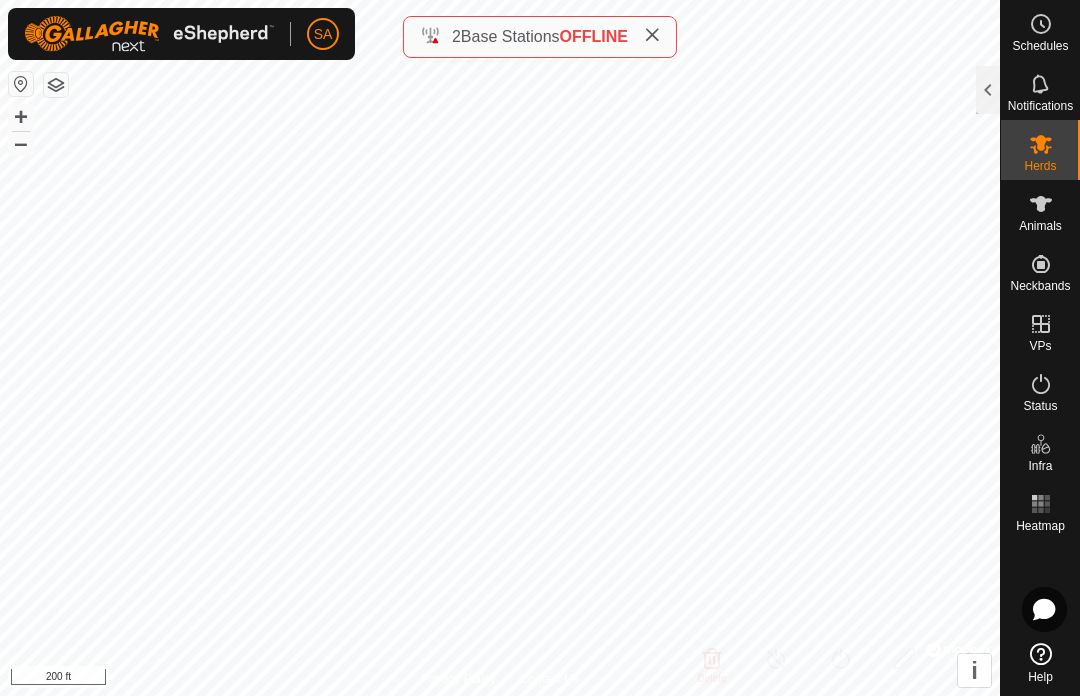 click 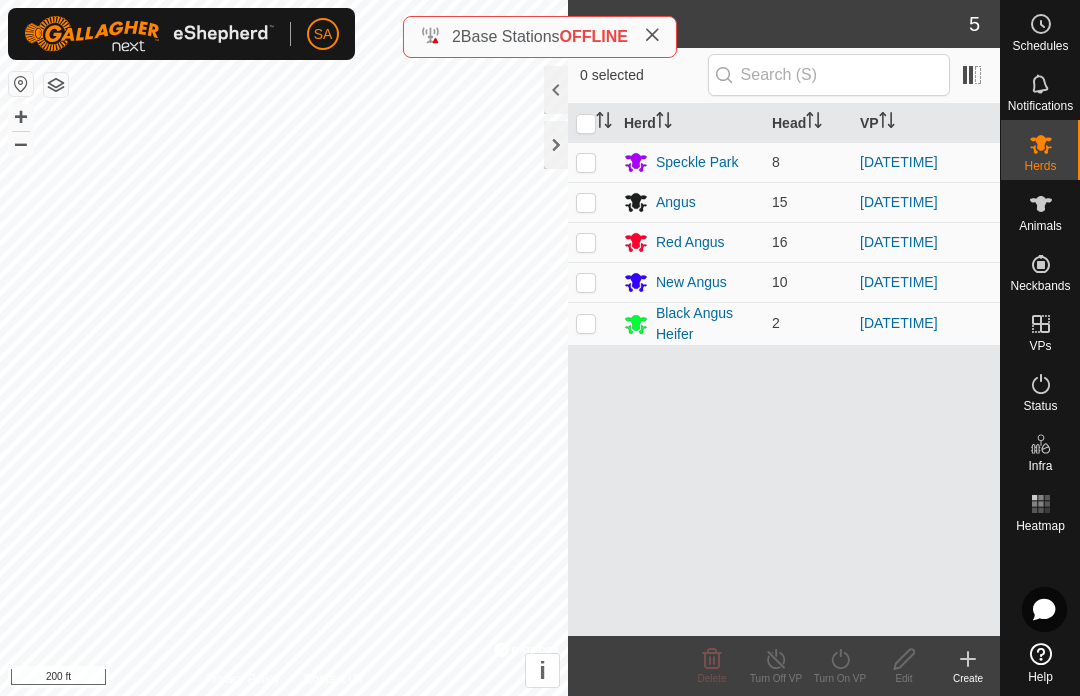 click at bounding box center [586, 124] 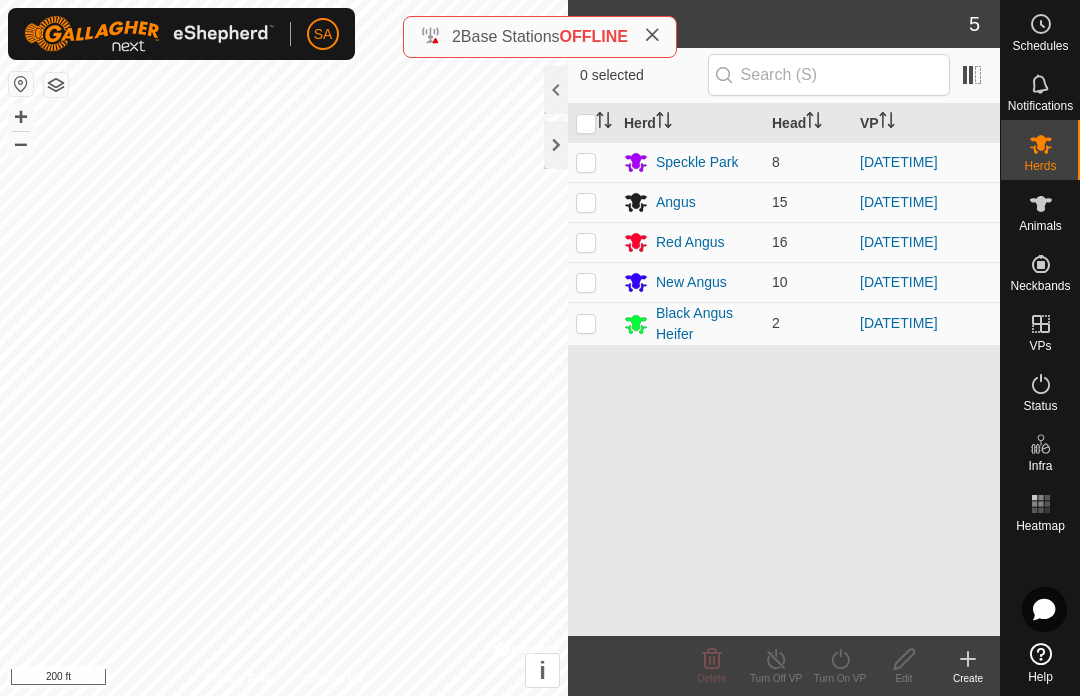 checkbox on "true" 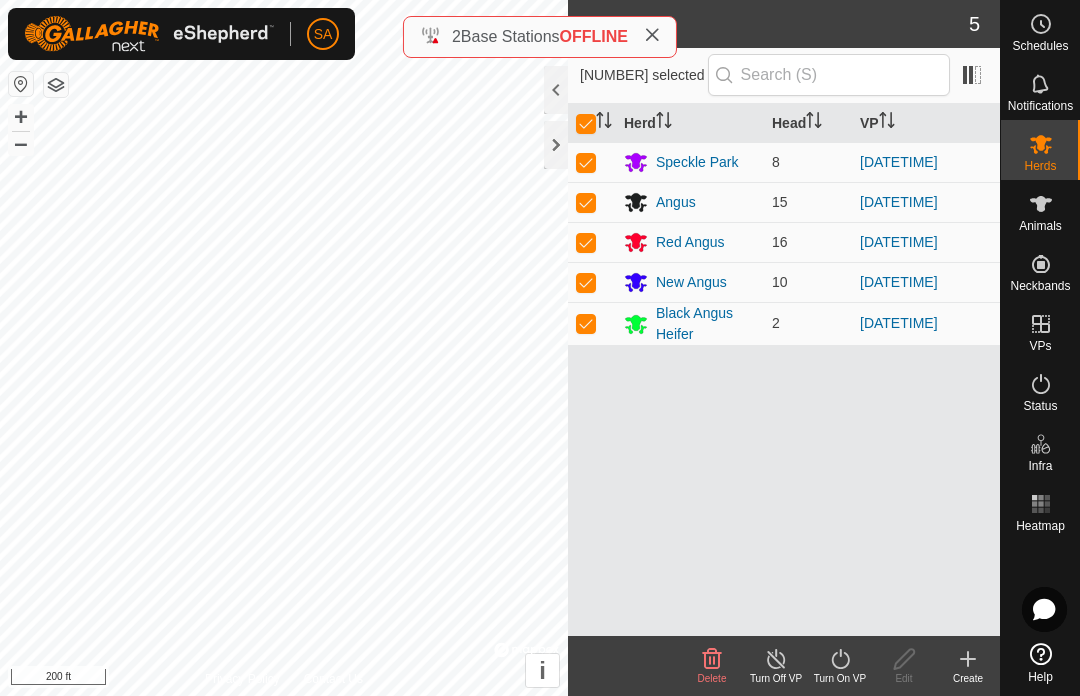 click on "Turn On VP" 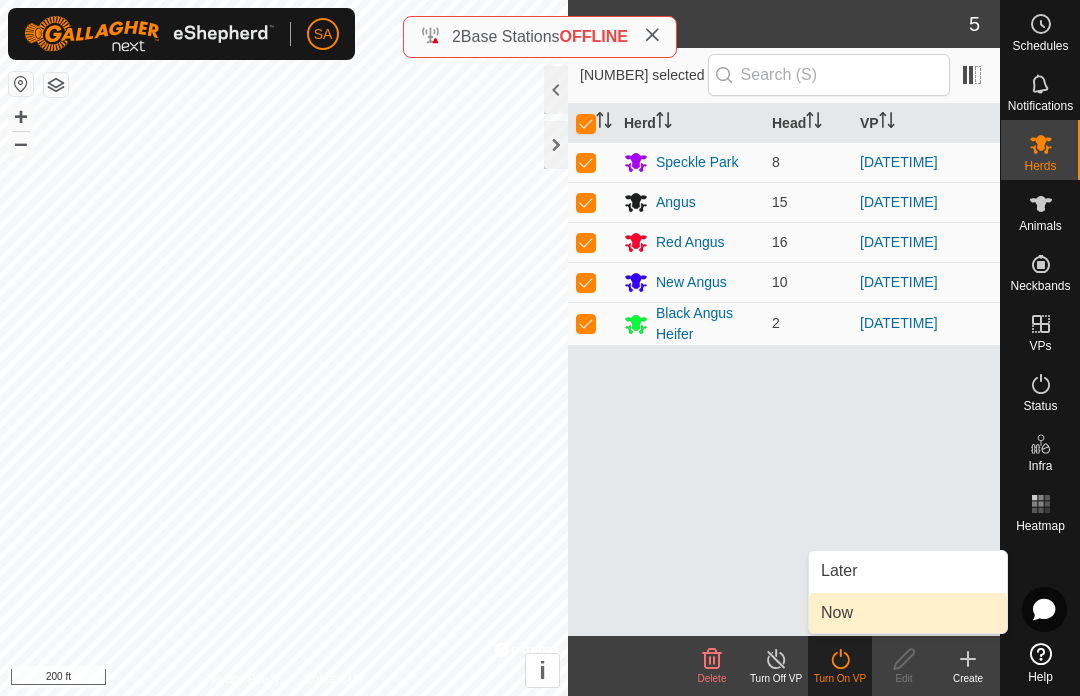 click on "Now" at bounding box center [908, 613] 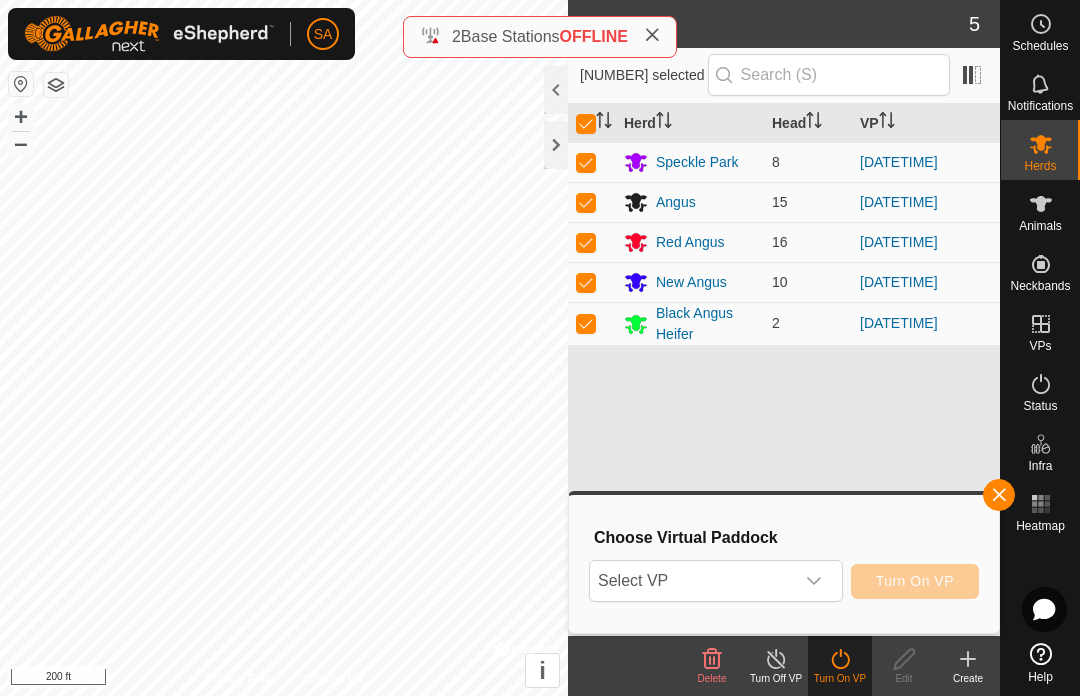 click 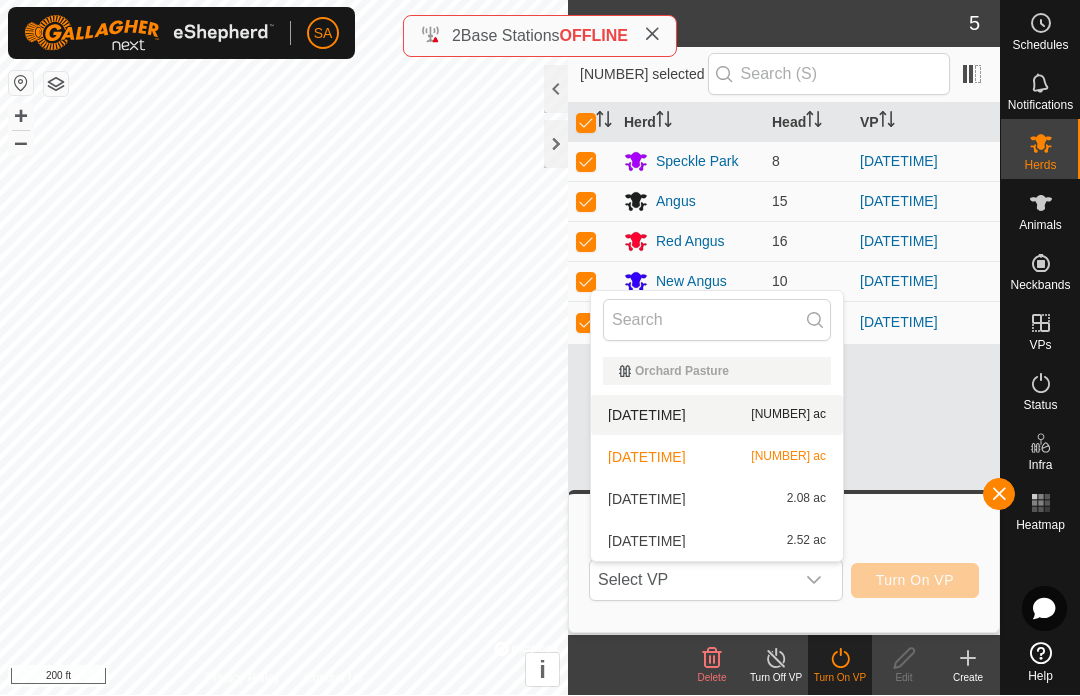click on "[NUMBER] ac" at bounding box center (788, 416) 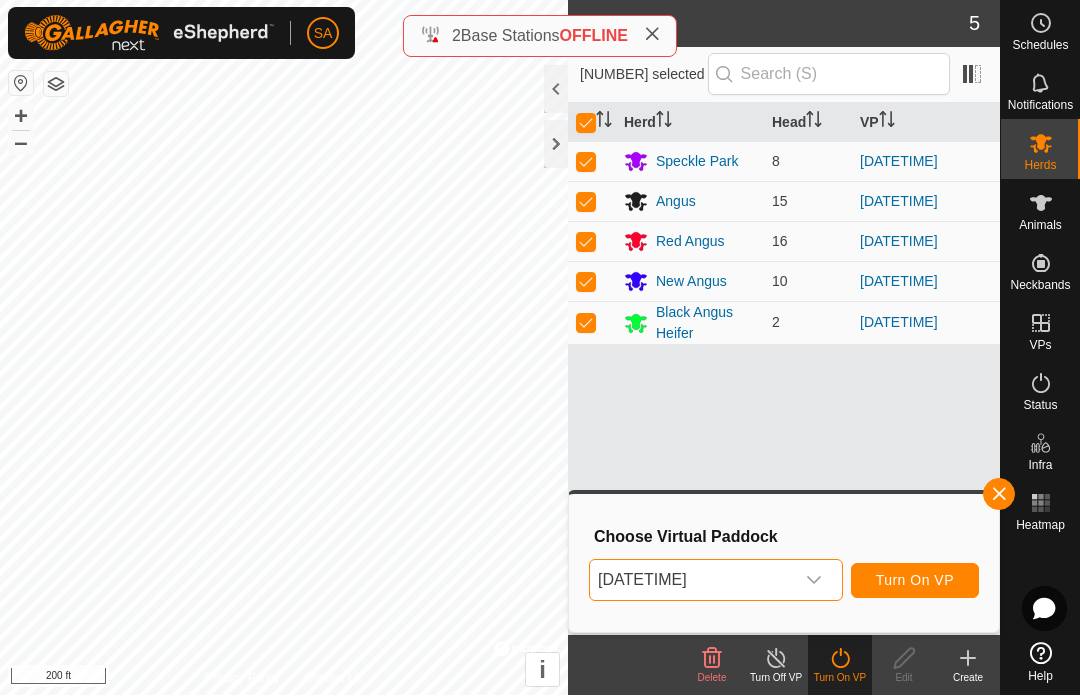 click at bounding box center (814, 581) 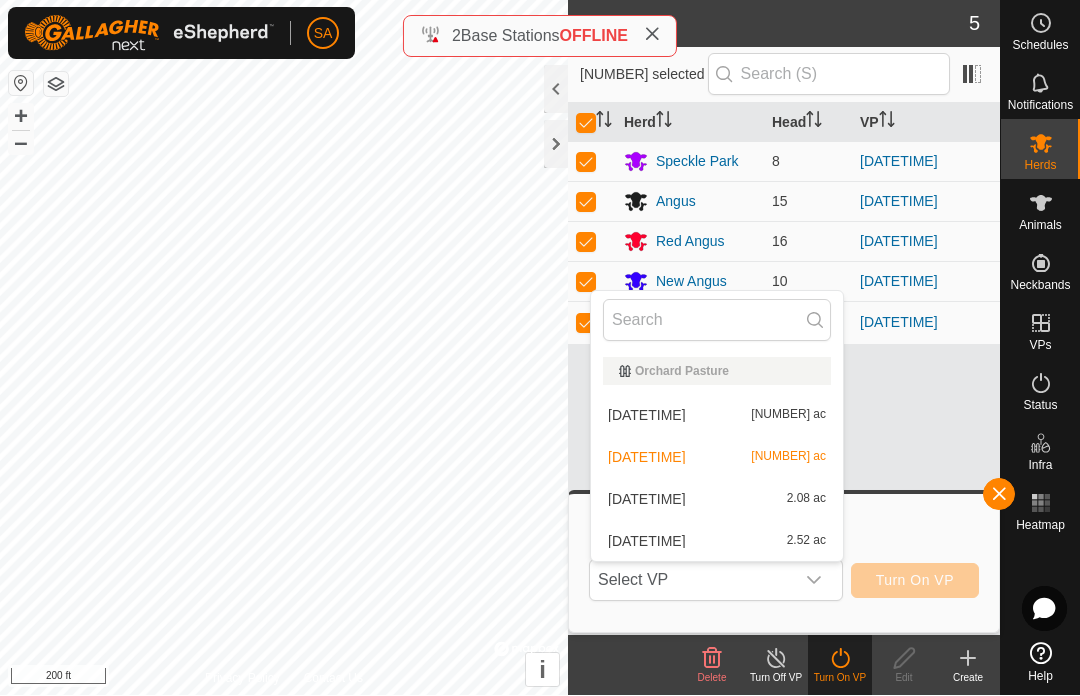 click on "[DATETIME] [NUMBER] ac" at bounding box center (717, 542) 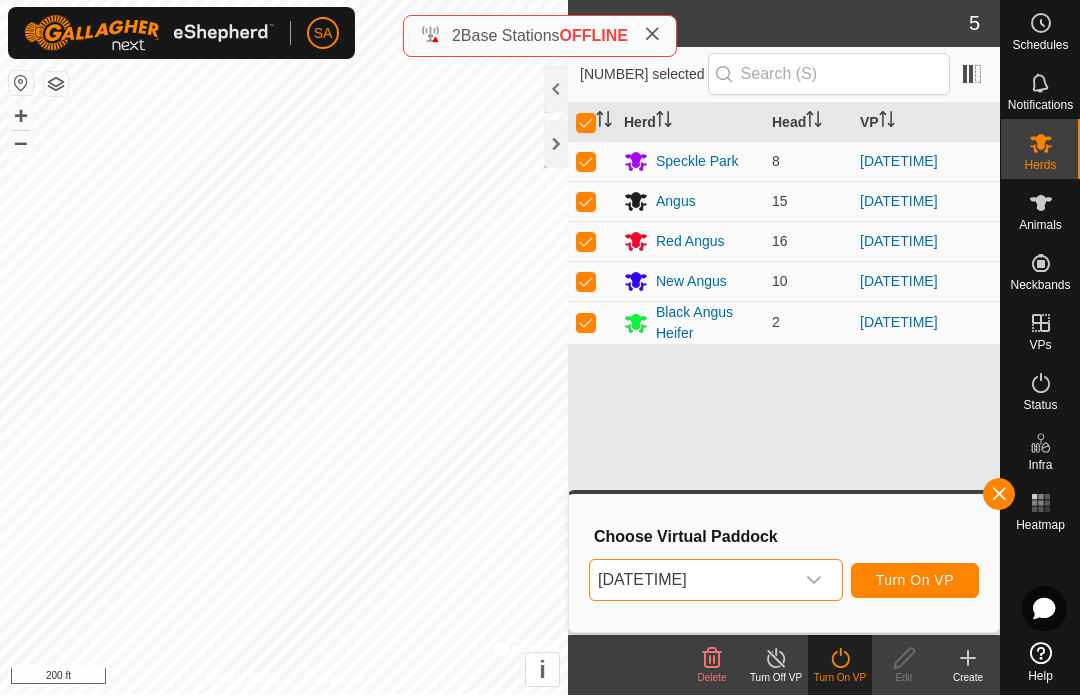 click on "Turn On VP" at bounding box center [915, 581] 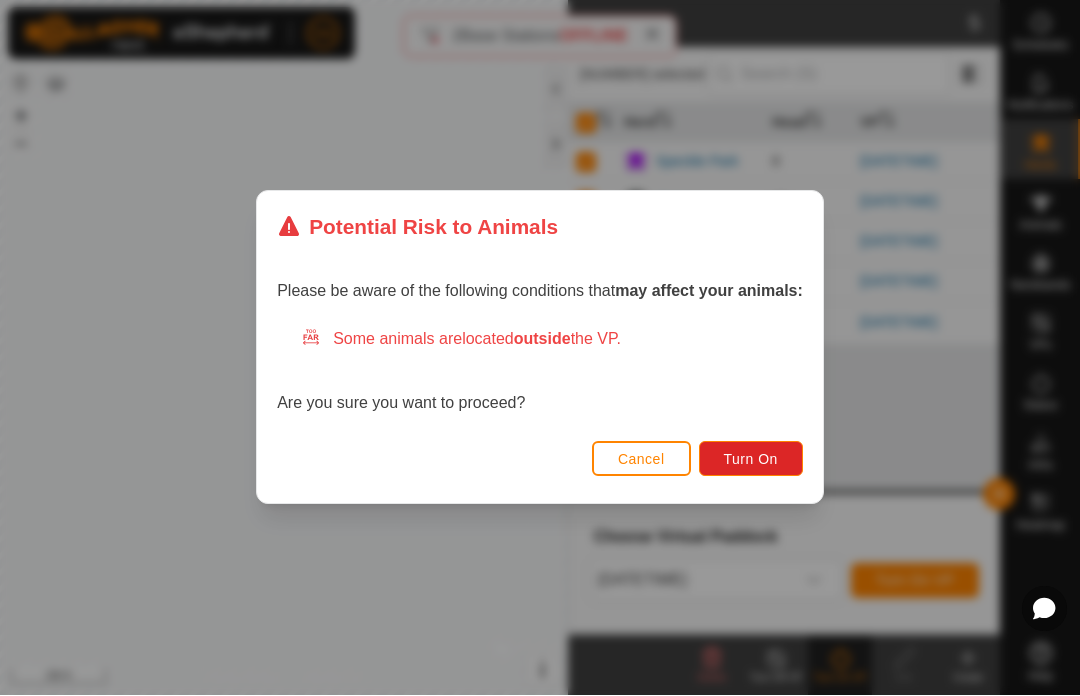 click on "Turn On" at bounding box center (751, 460) 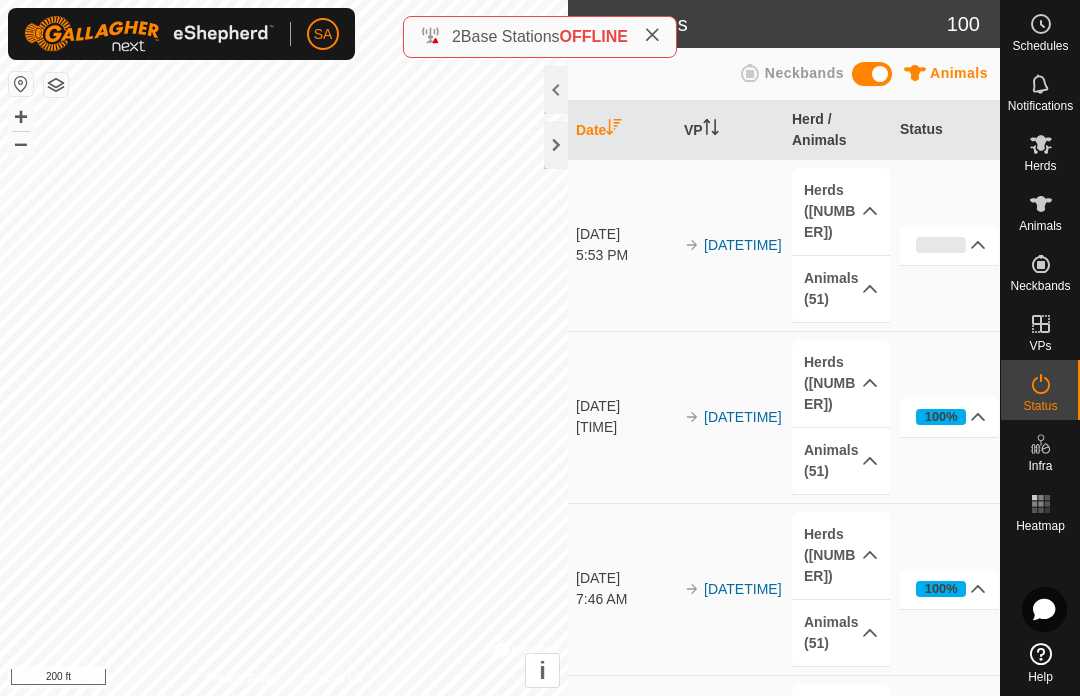 click 